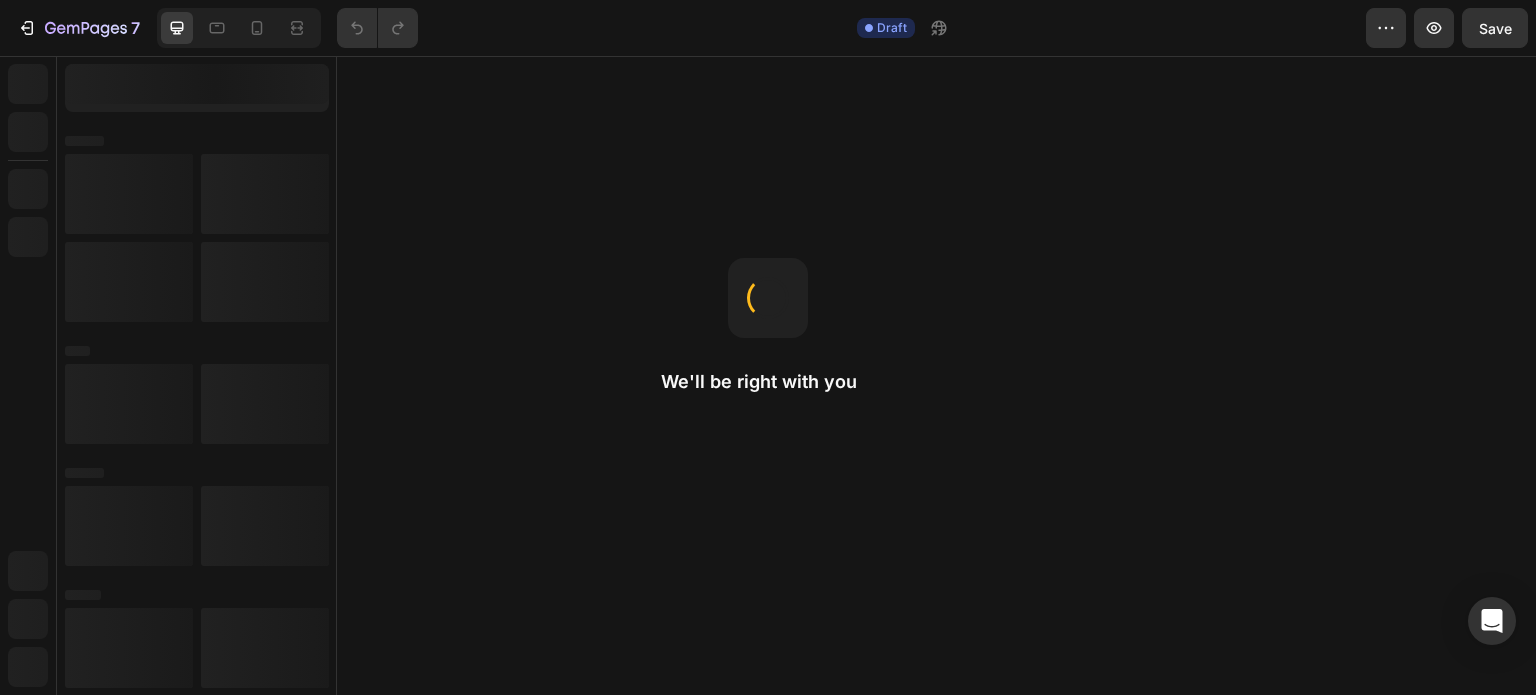 scroll, scrollTop: 0, scrollLeft: 0, axis: both 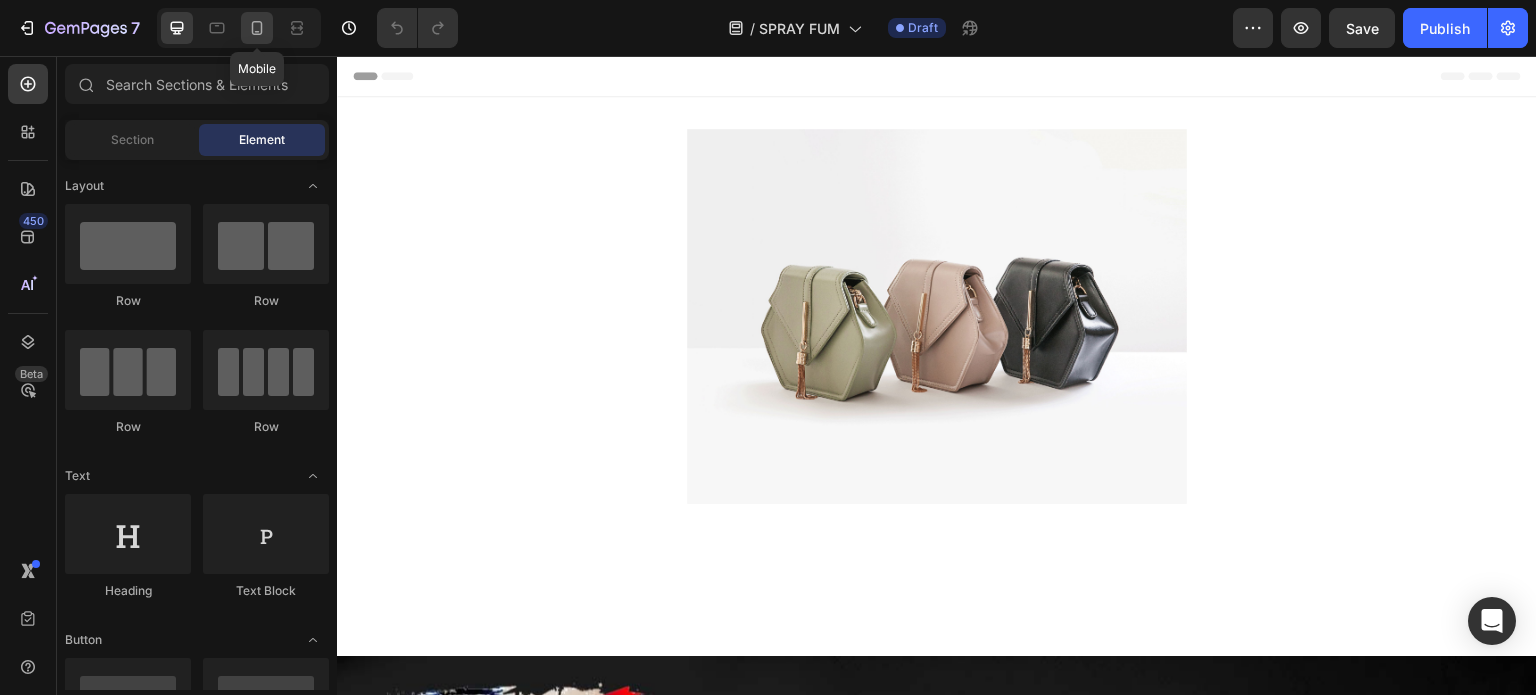 click 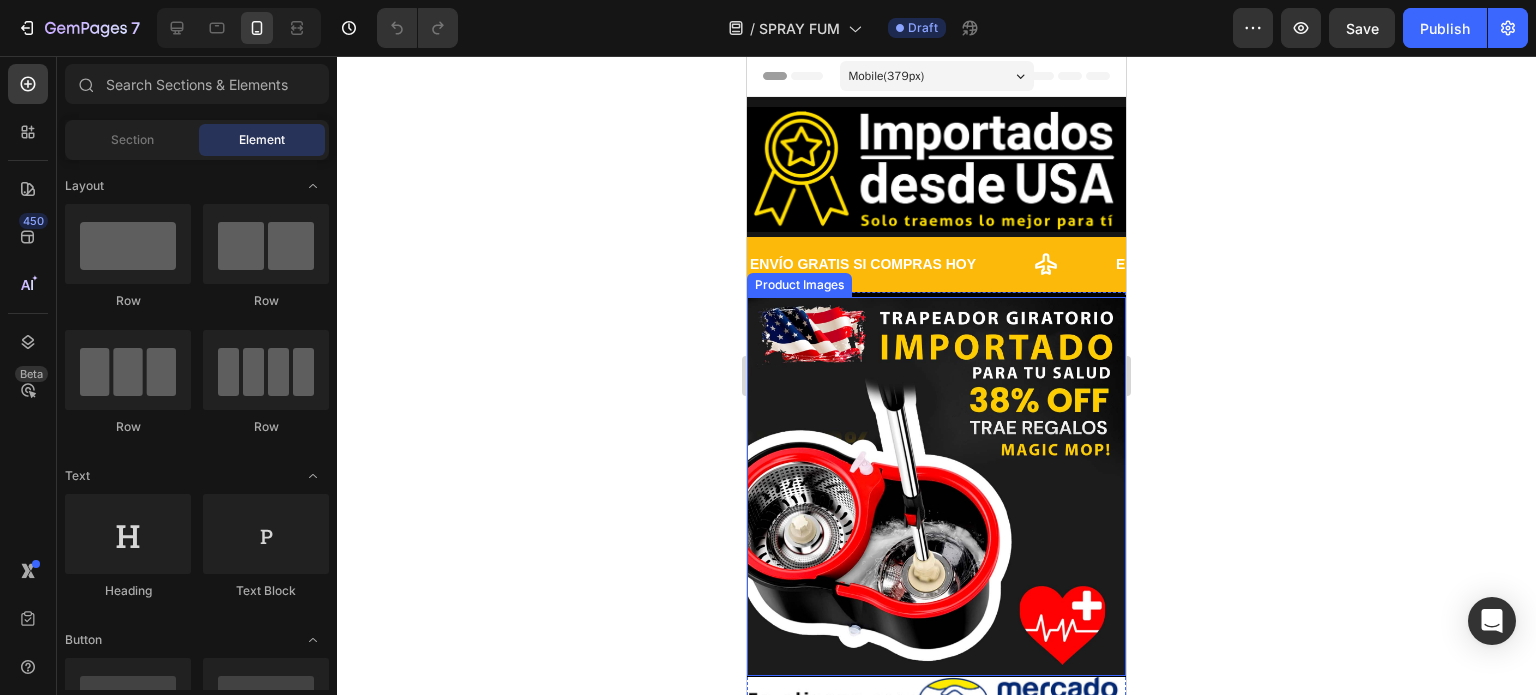 click at bounding box center (936, 486) 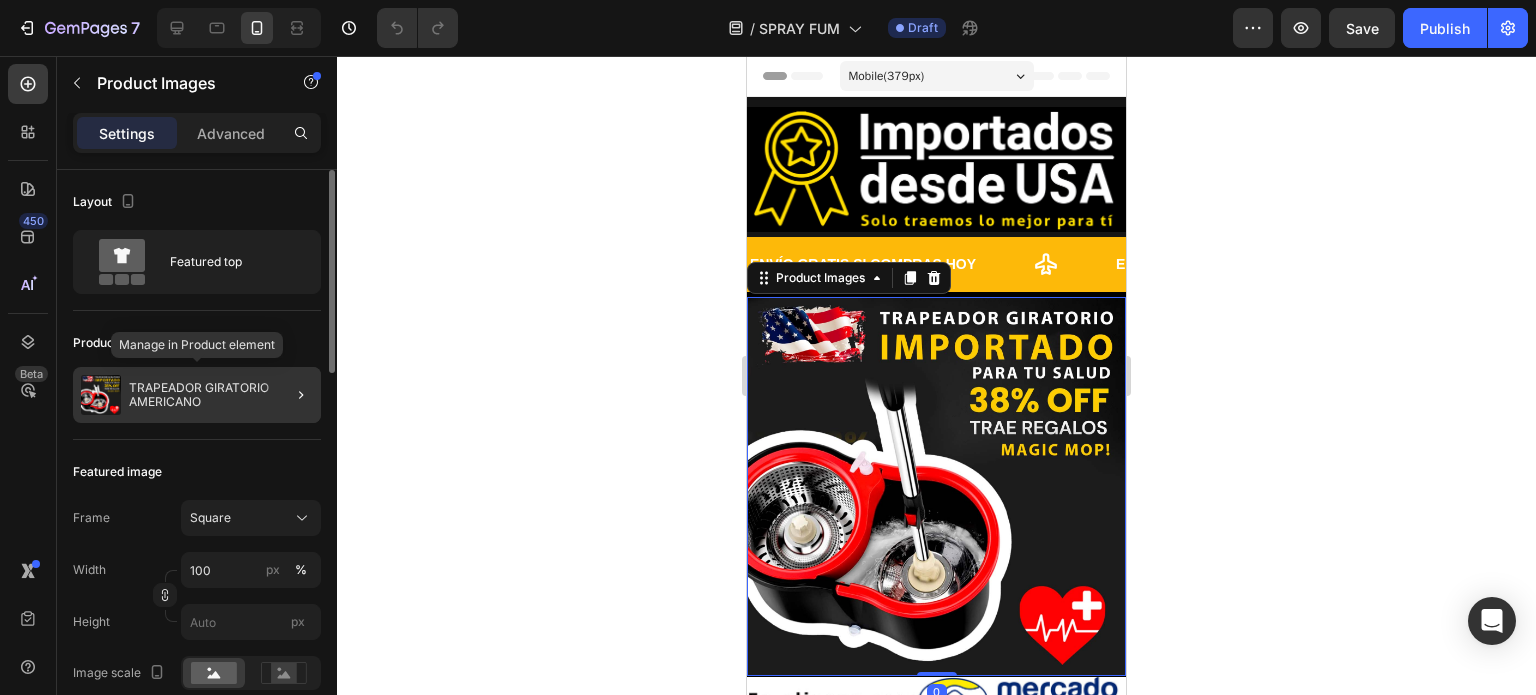 click on "TRAPEADOR GIRATORIO AMERICANO" at bounding box center (221, 395) 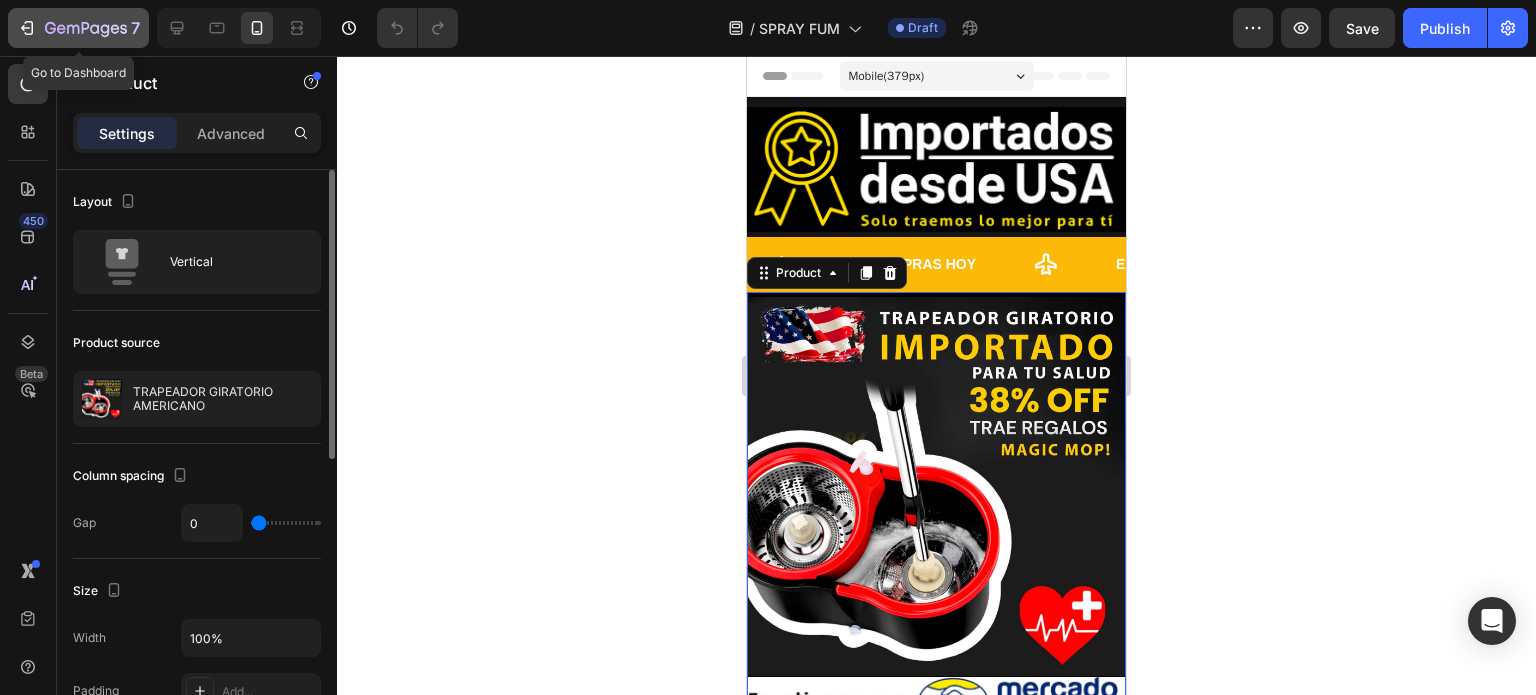 click on "7" at bounding box center (78, 28) 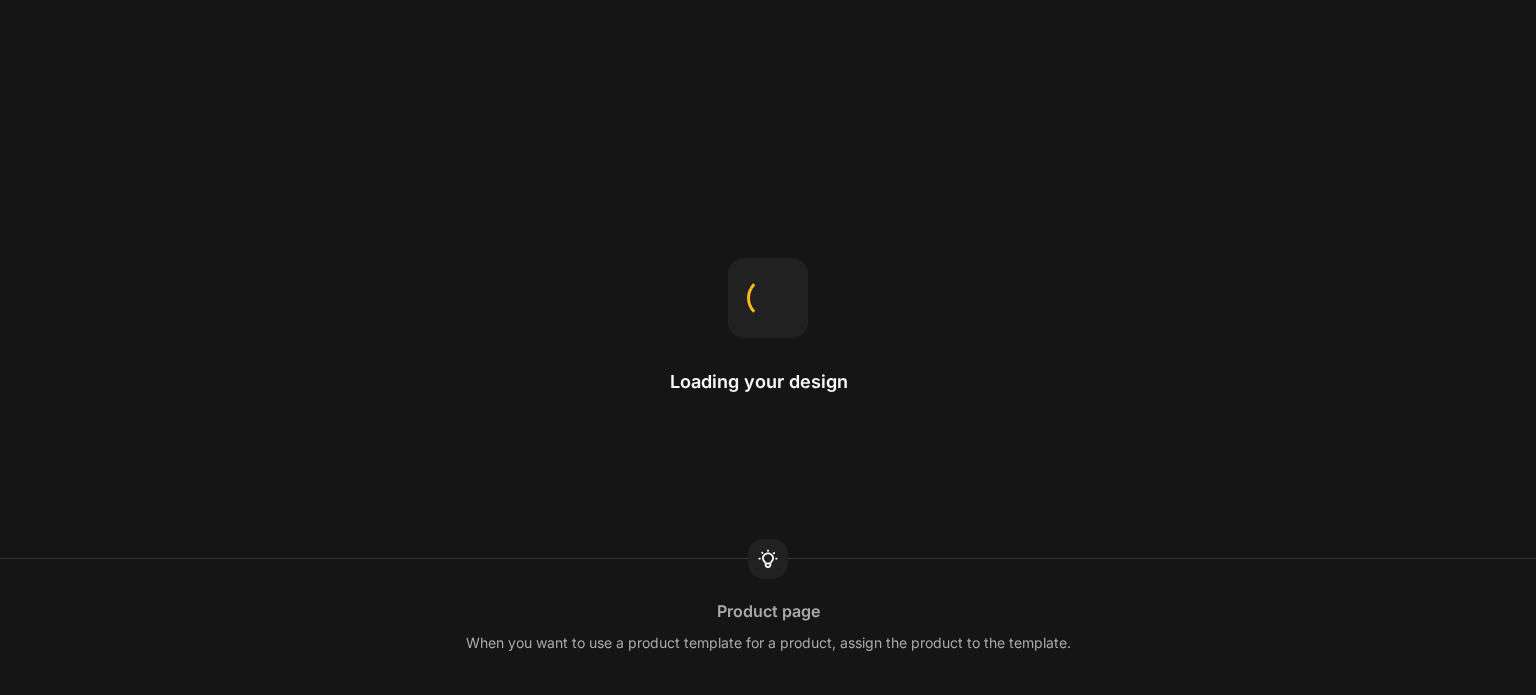 scroll, scrollTop: 0, scrollLeft: 0, axis: both 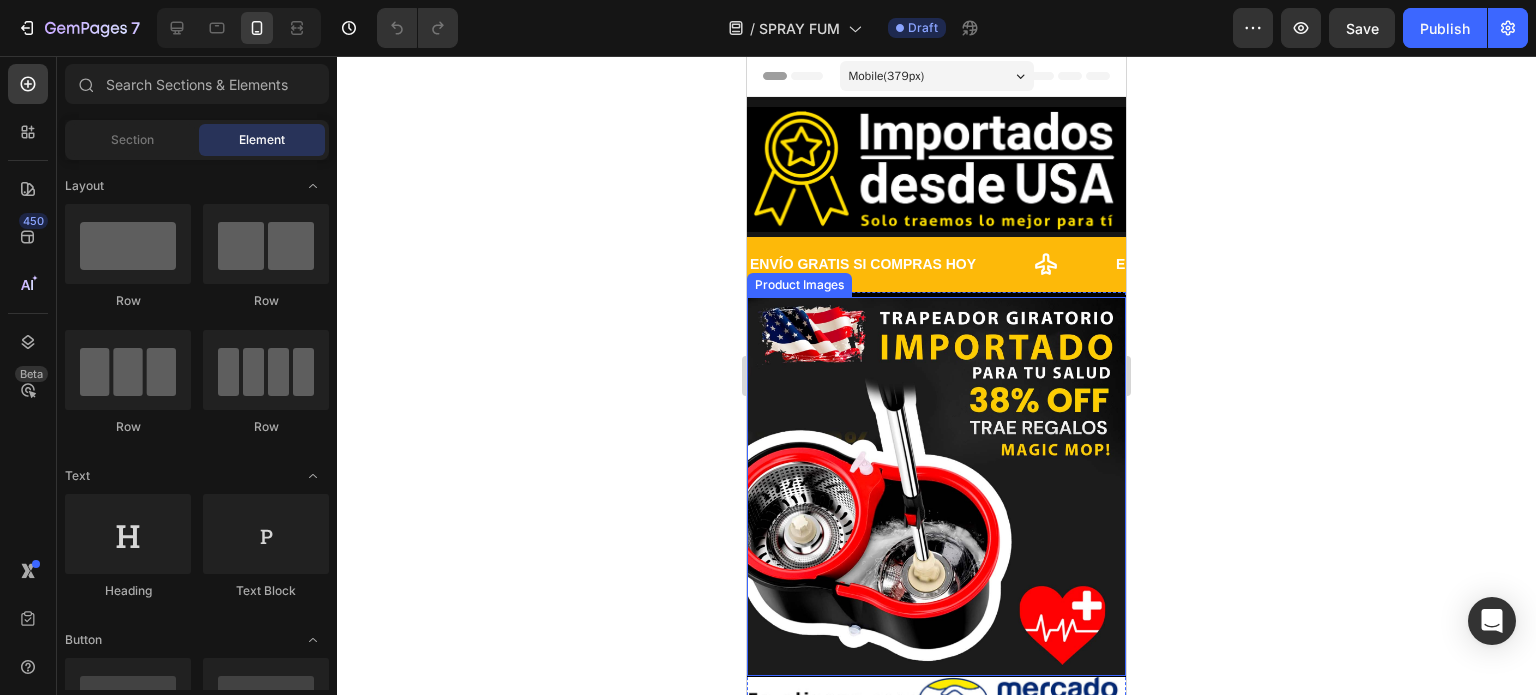 click at bounding box center [936, 486] 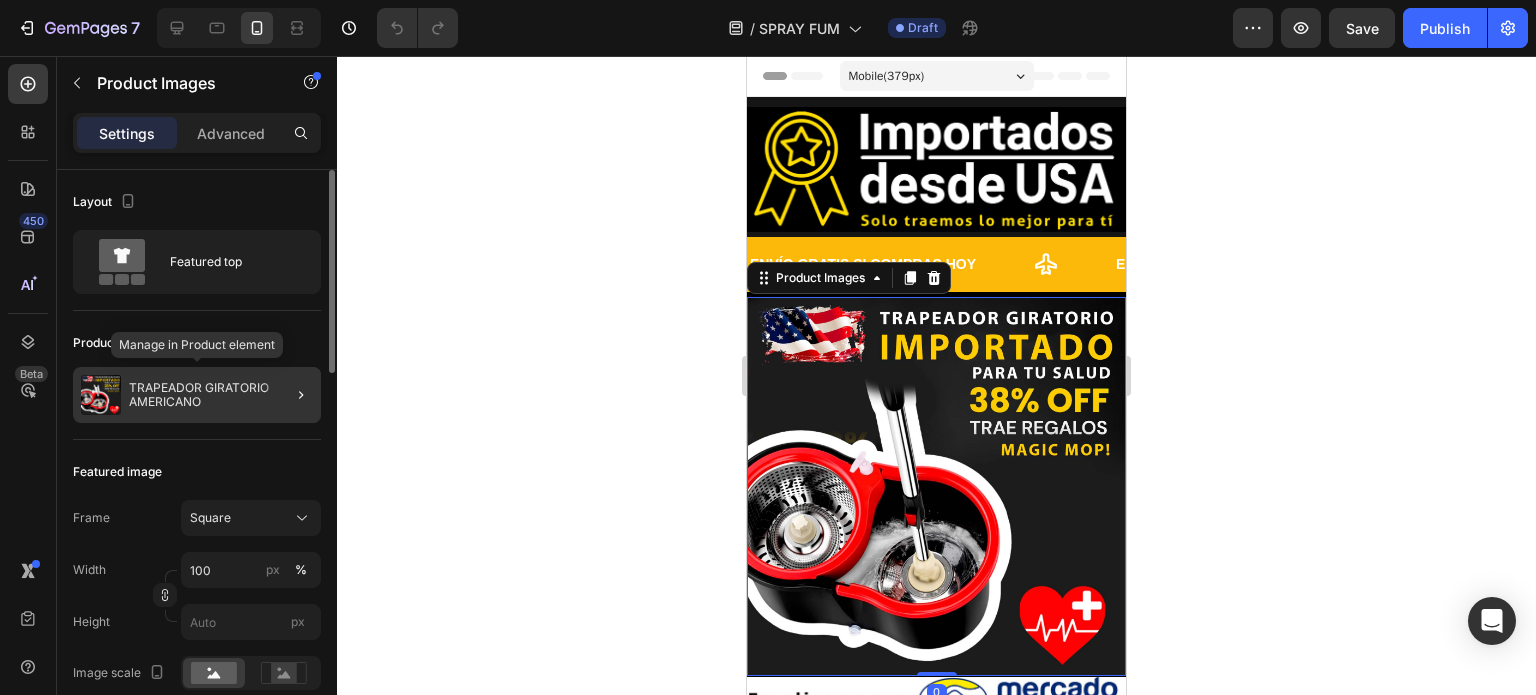 click on "TRAPEADOR GIRATORIO AMERICANO" at bounding box center (221, 395) 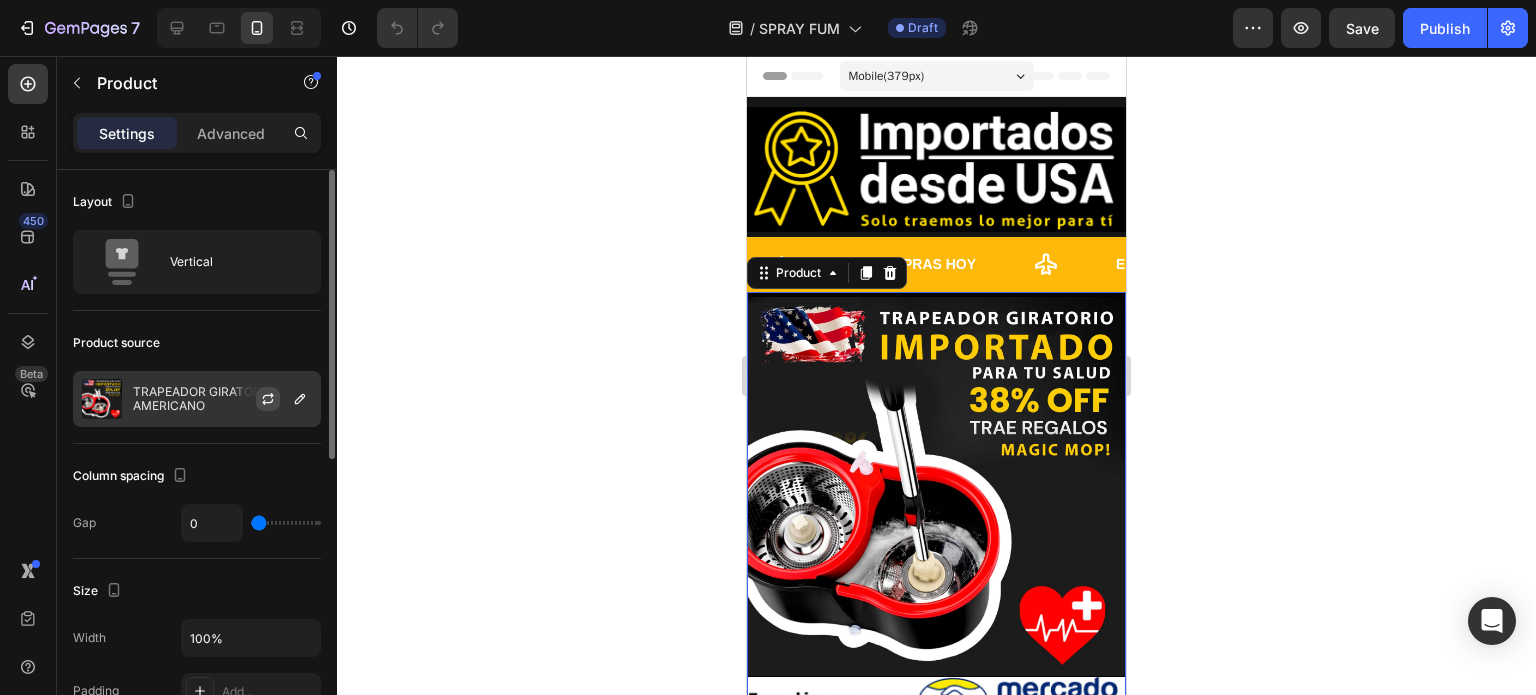 click 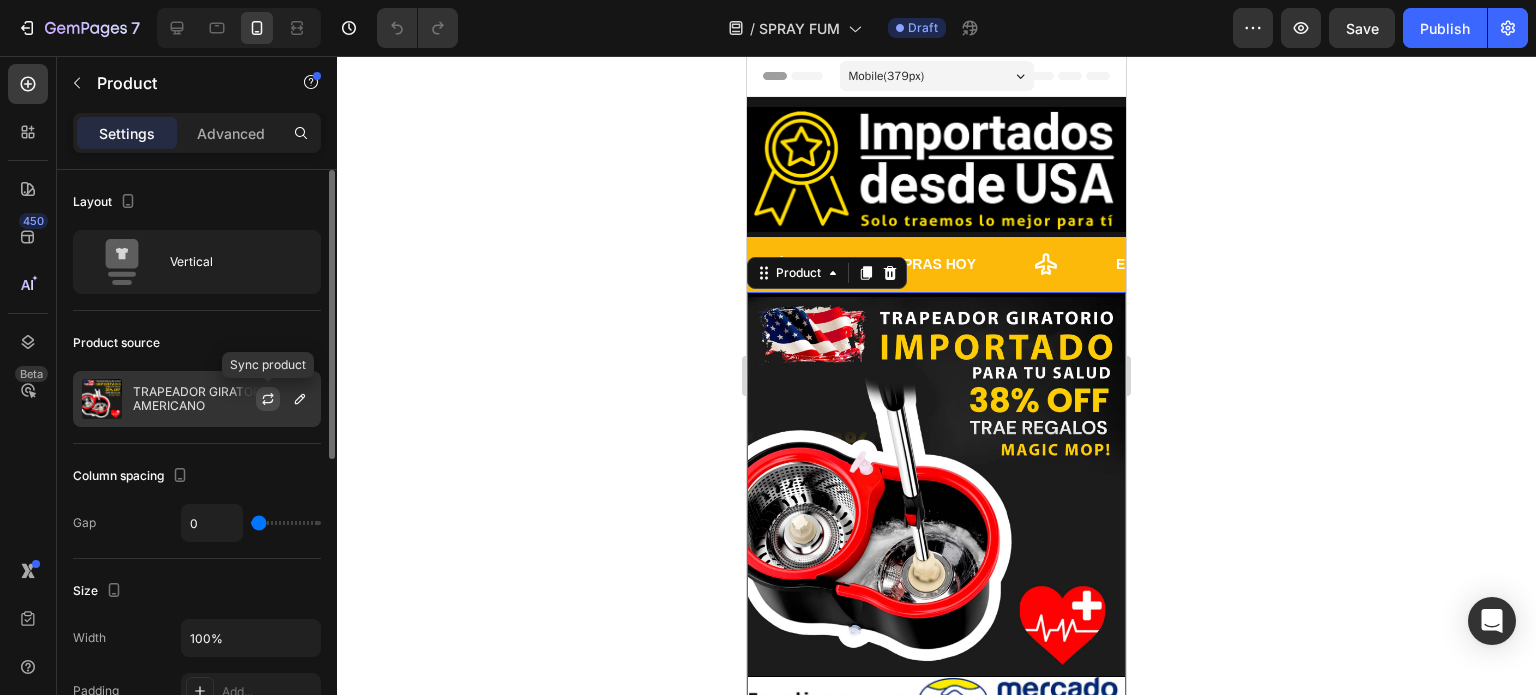 click 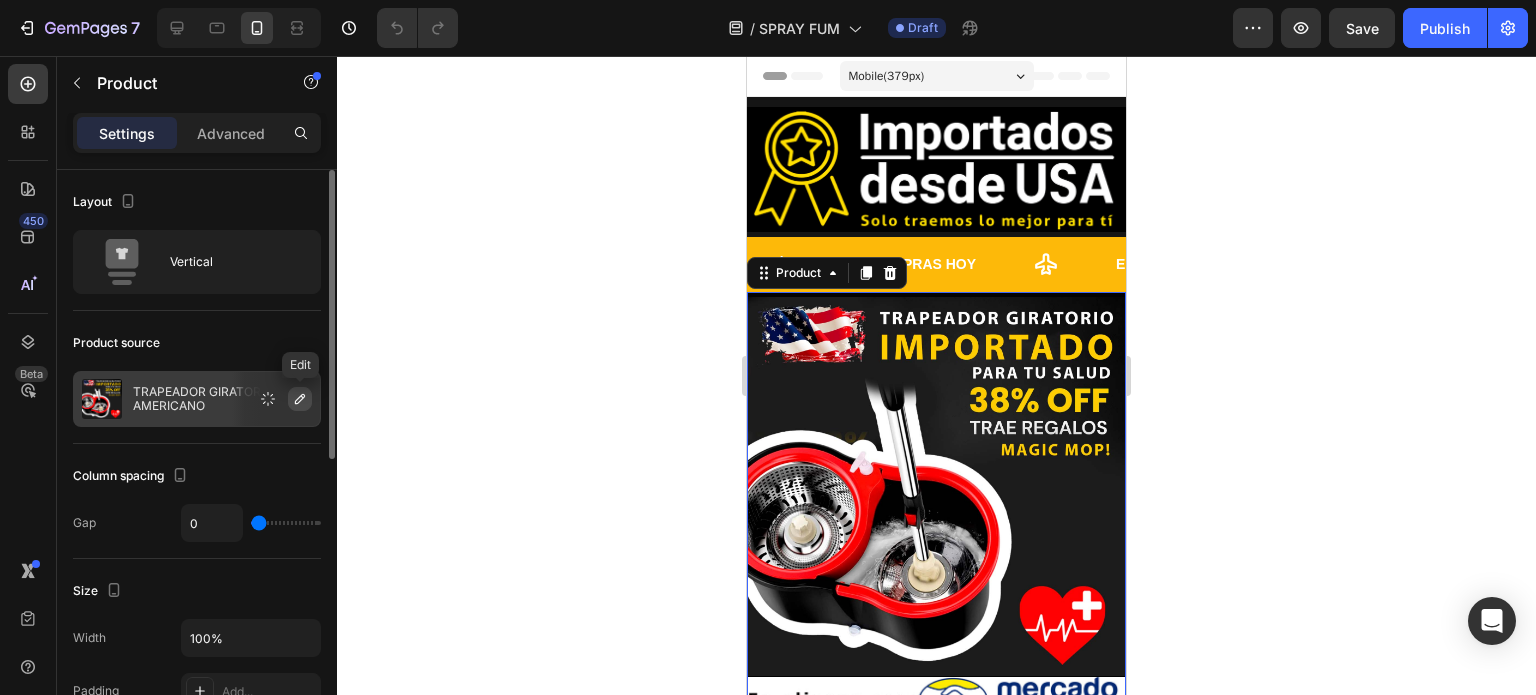 click 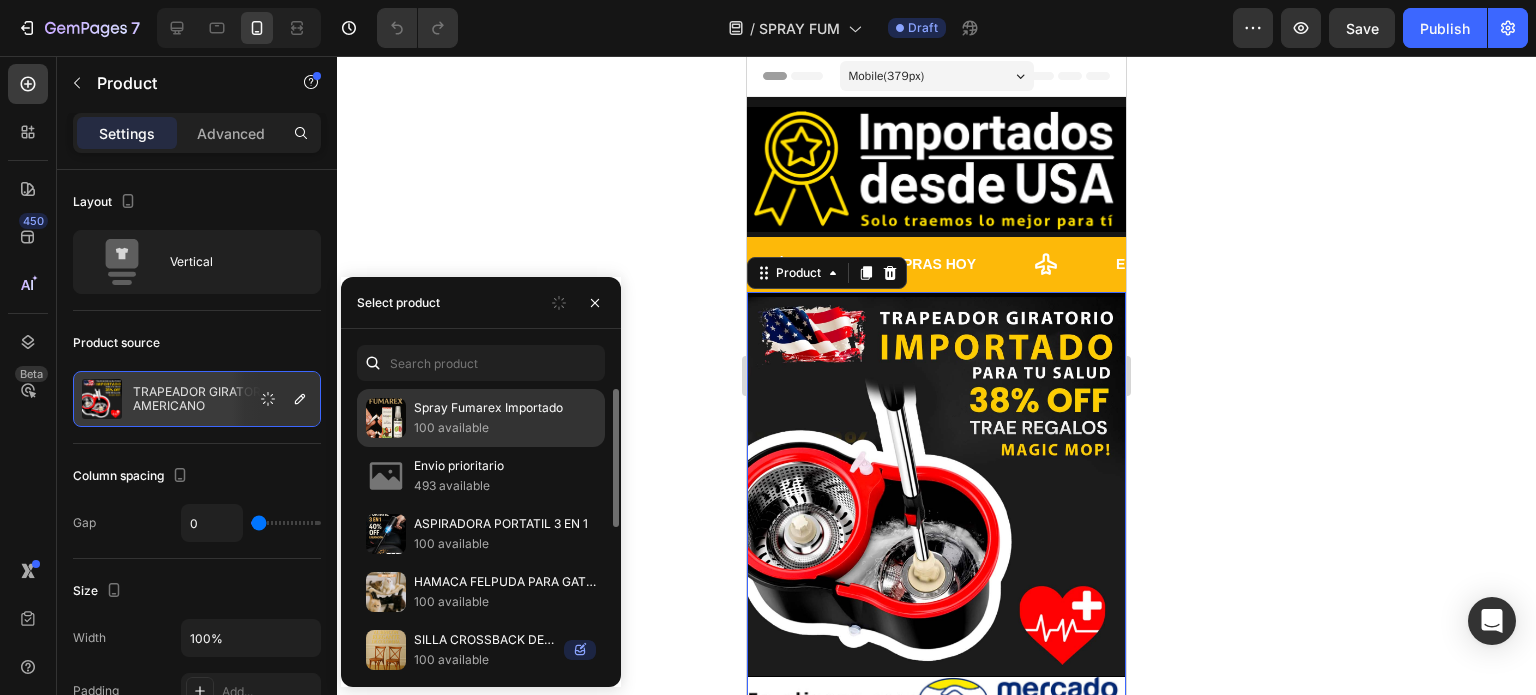 click on "Spray Fumarex Importado" at bounding box center (505, 408) 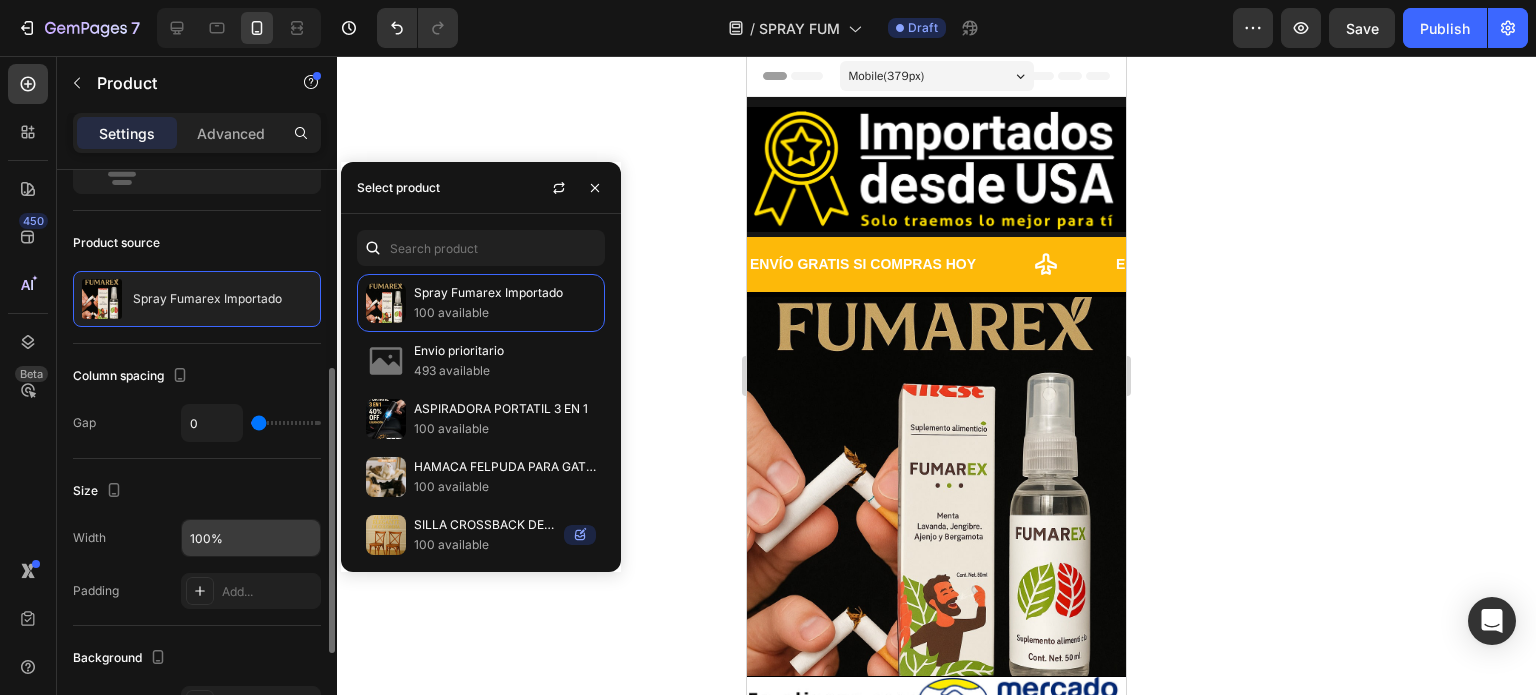 scroll, scrollTop: 200, scrollLeft: 0, axis: vertical 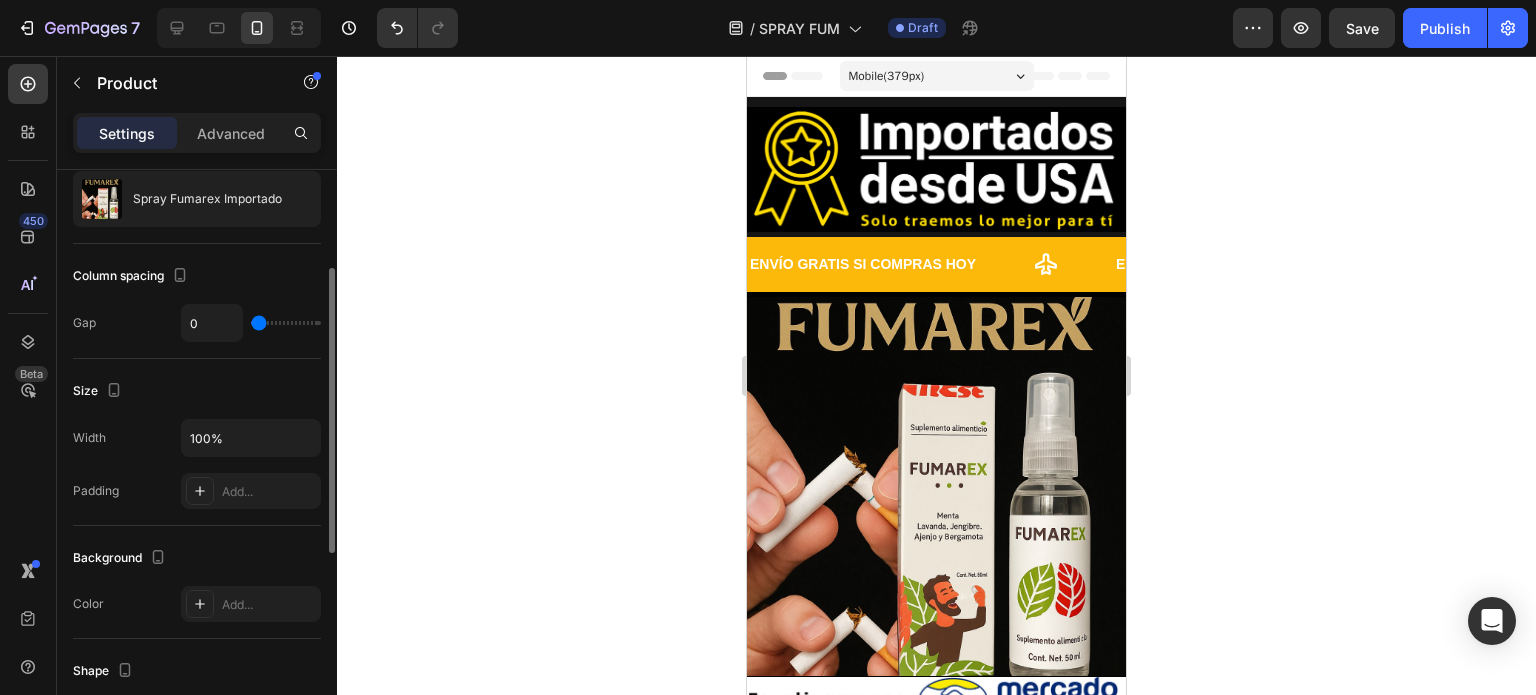 click on "Size" at bounding box center [197, 391] 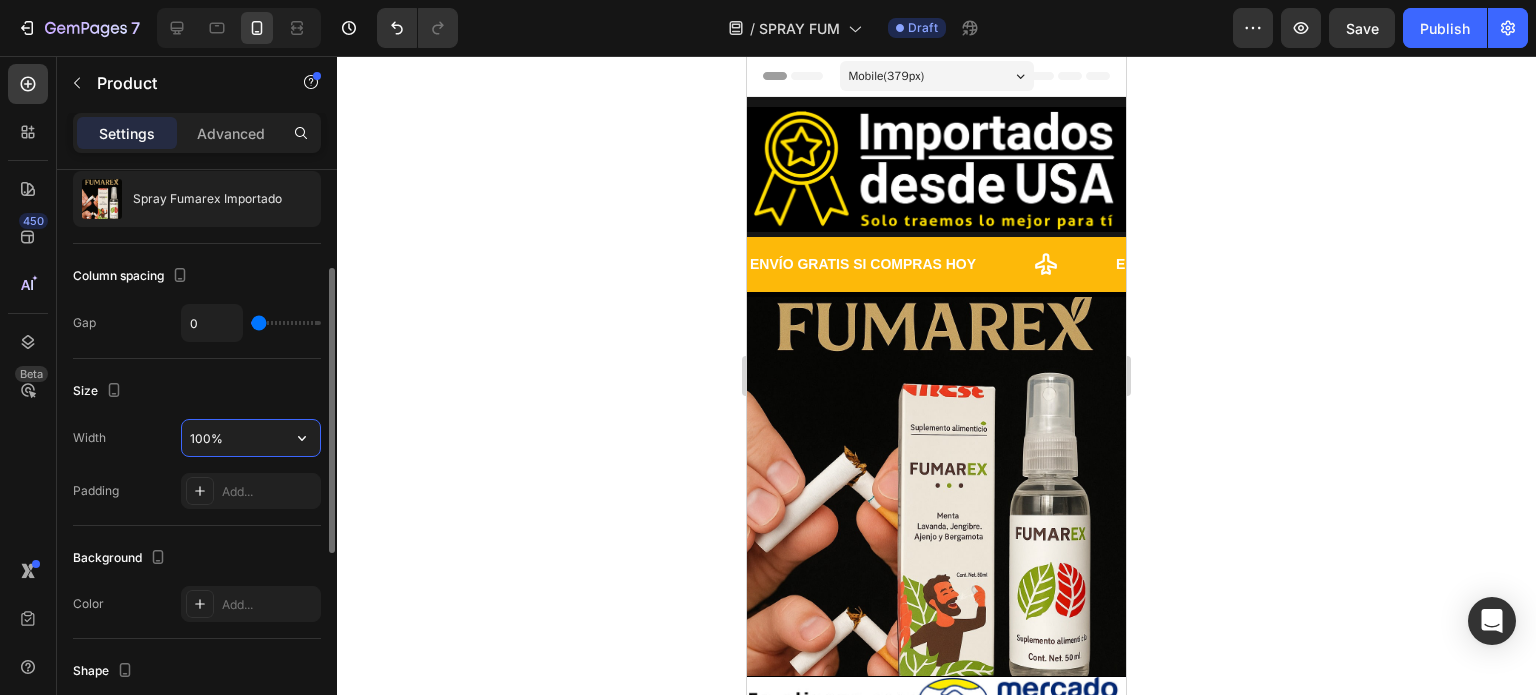 click on "100%" at bounding box center [251, 438] 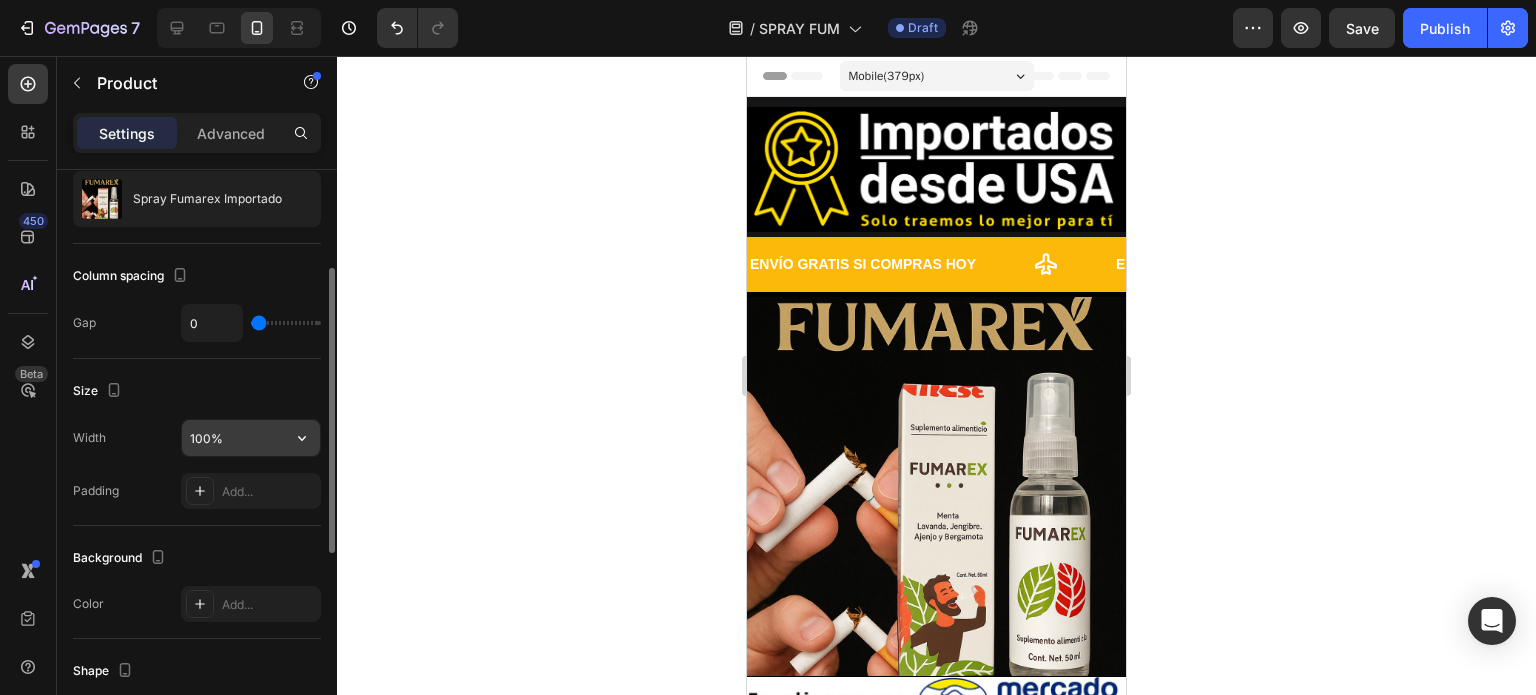 click on "100%" at bounding box center [251, 438] 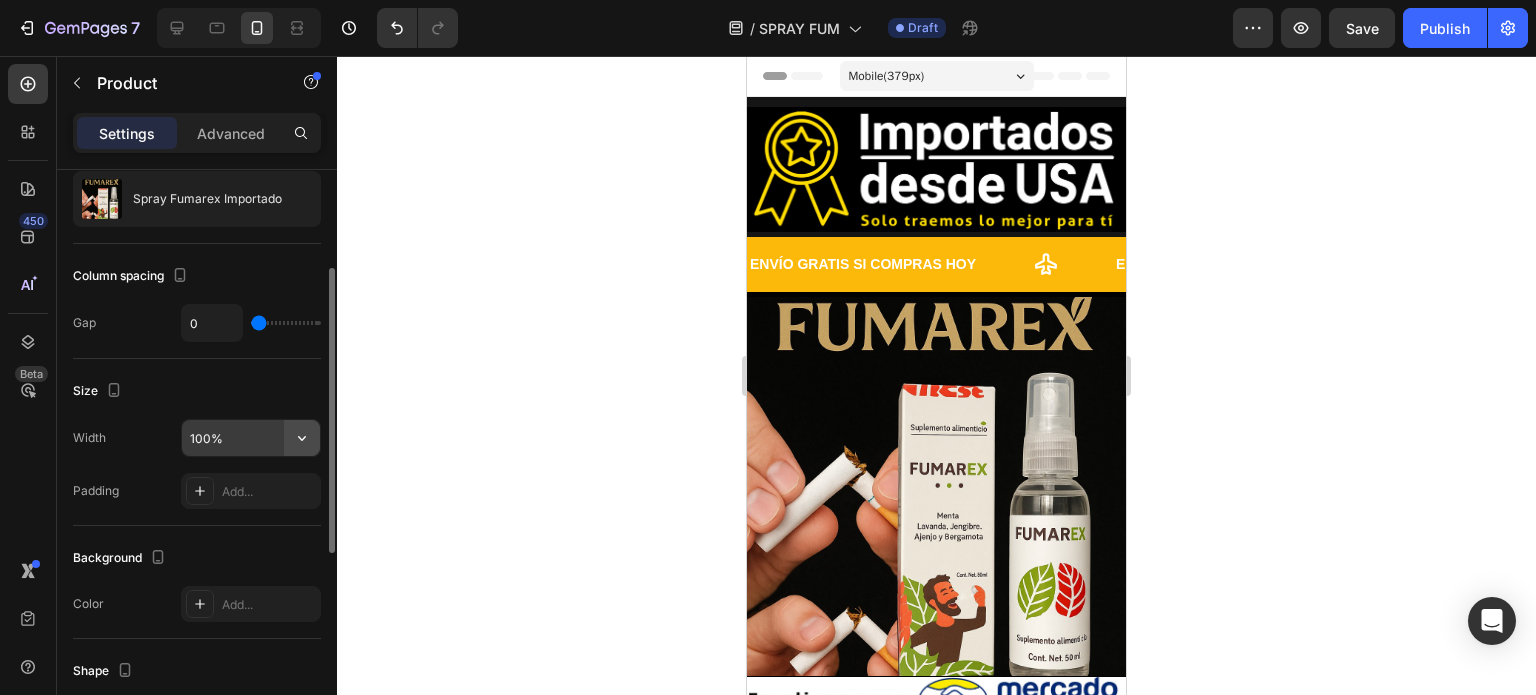 click 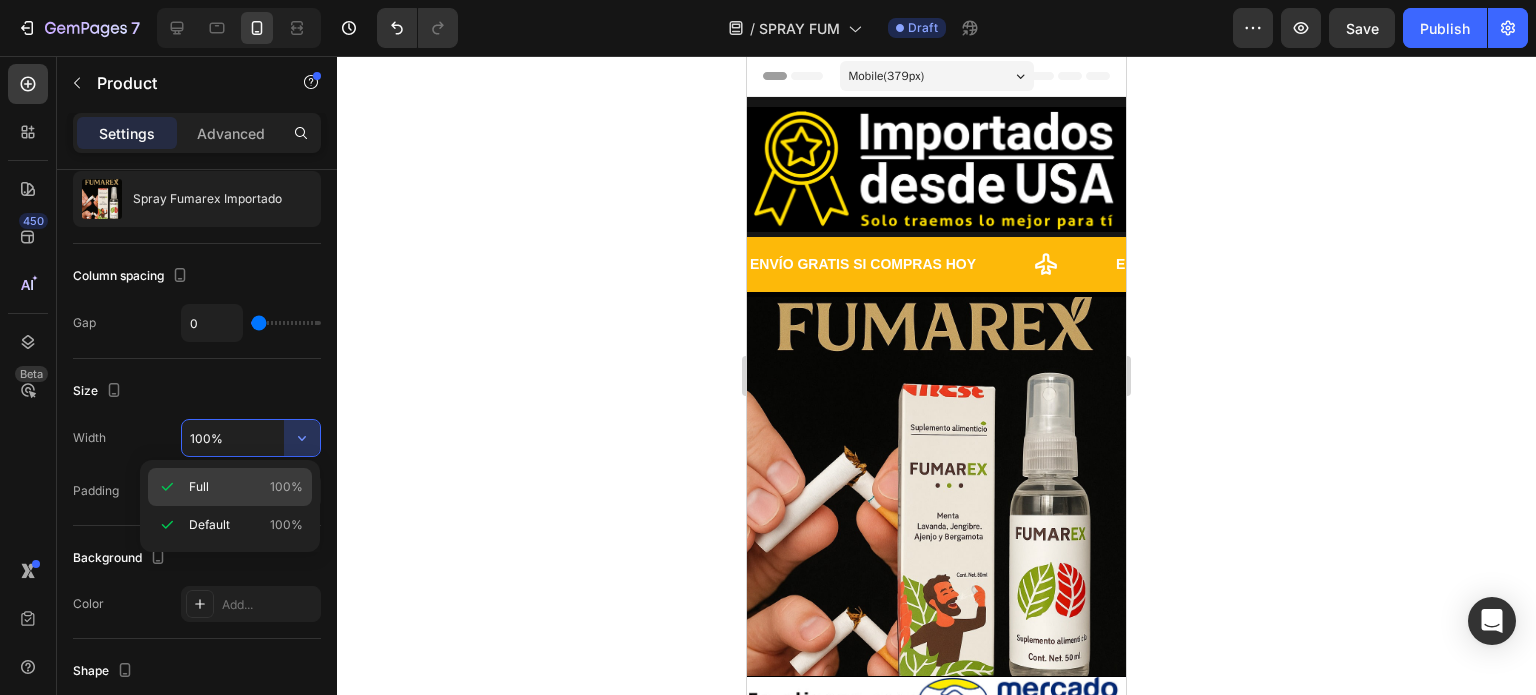 click on "Full 100%" at bounding box center [246, 487] 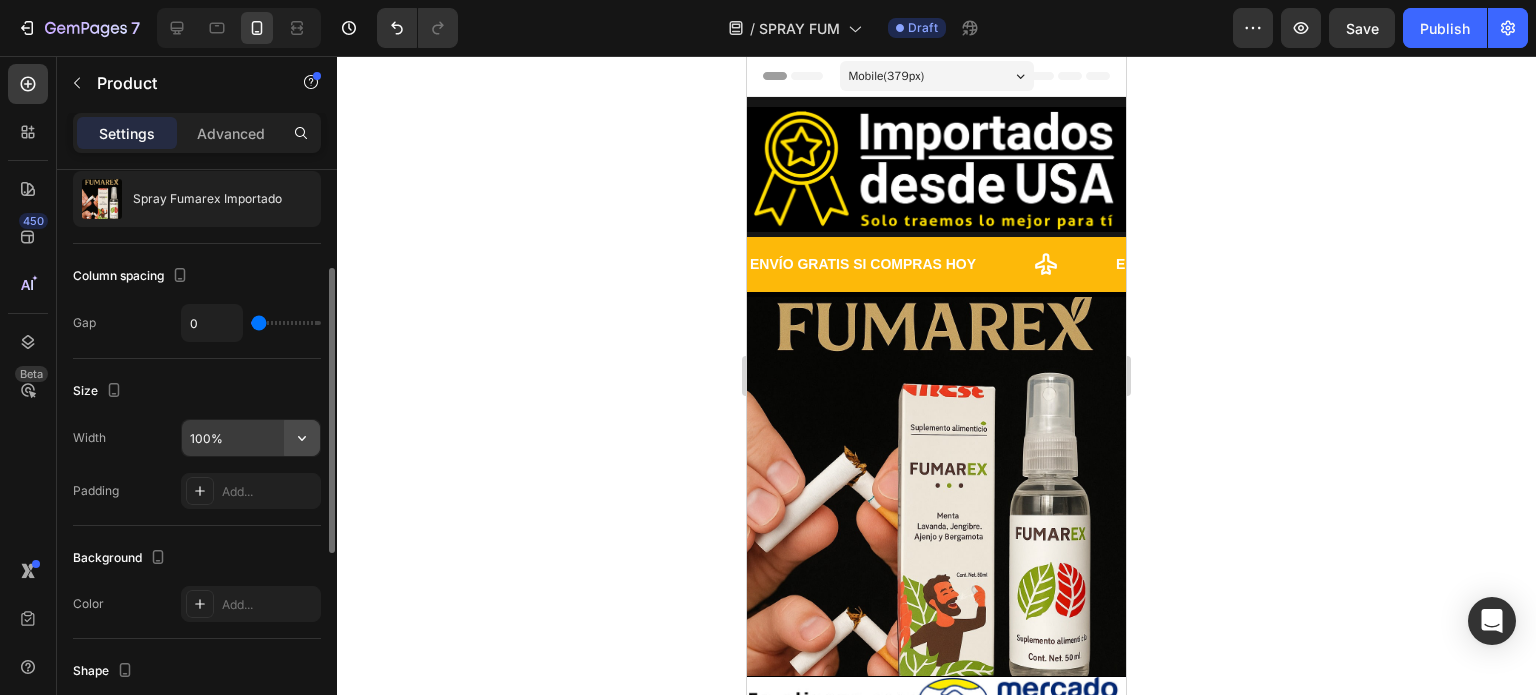 click 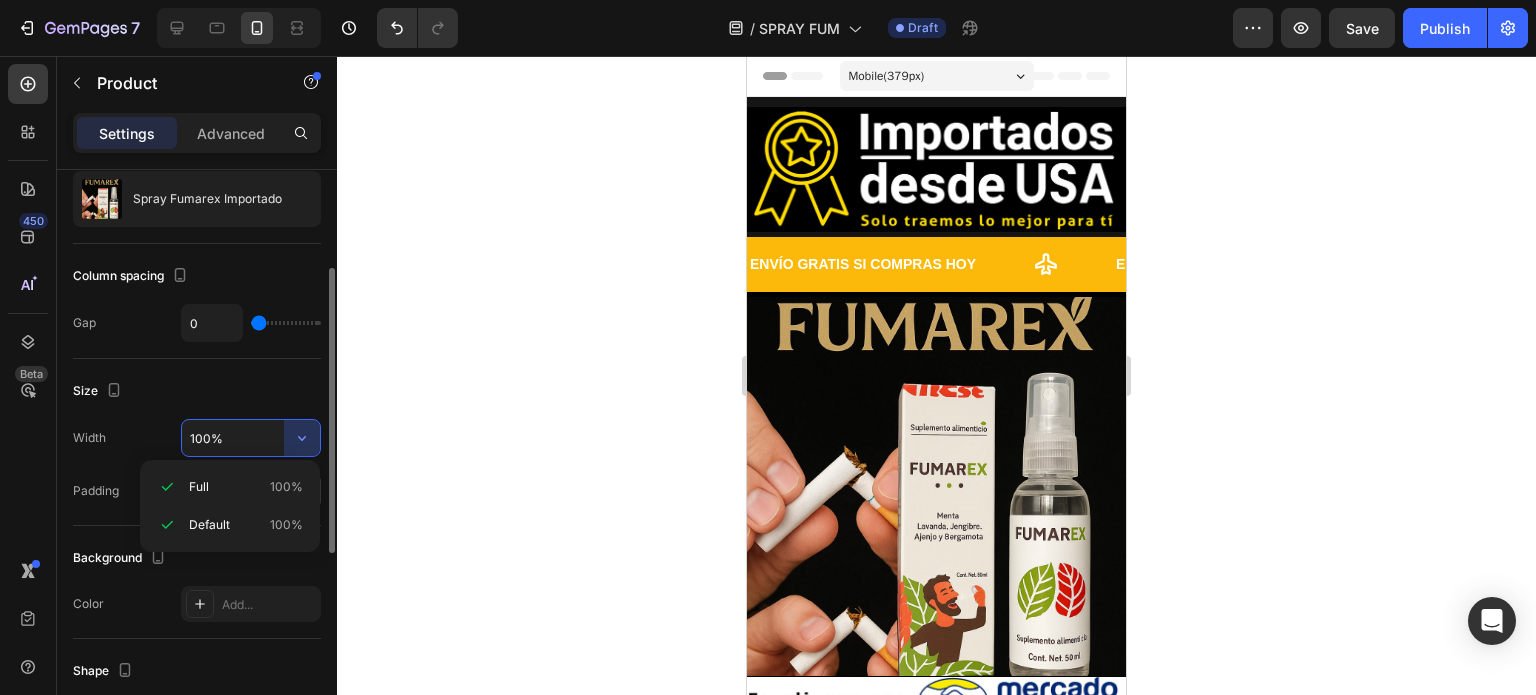 click on "Full" at bounding box center [199, 487] 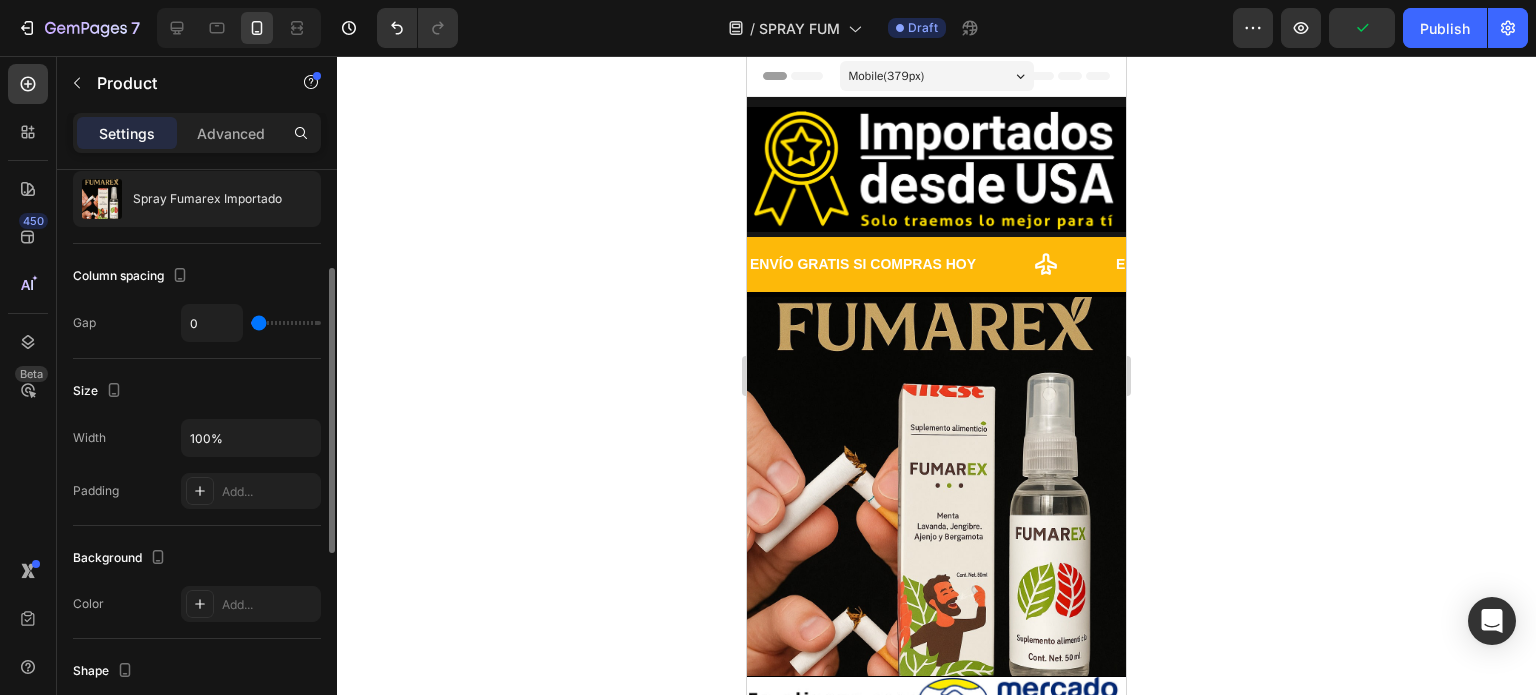 scroll, scrollTop: 0, scrollLeft: 0, axis: both 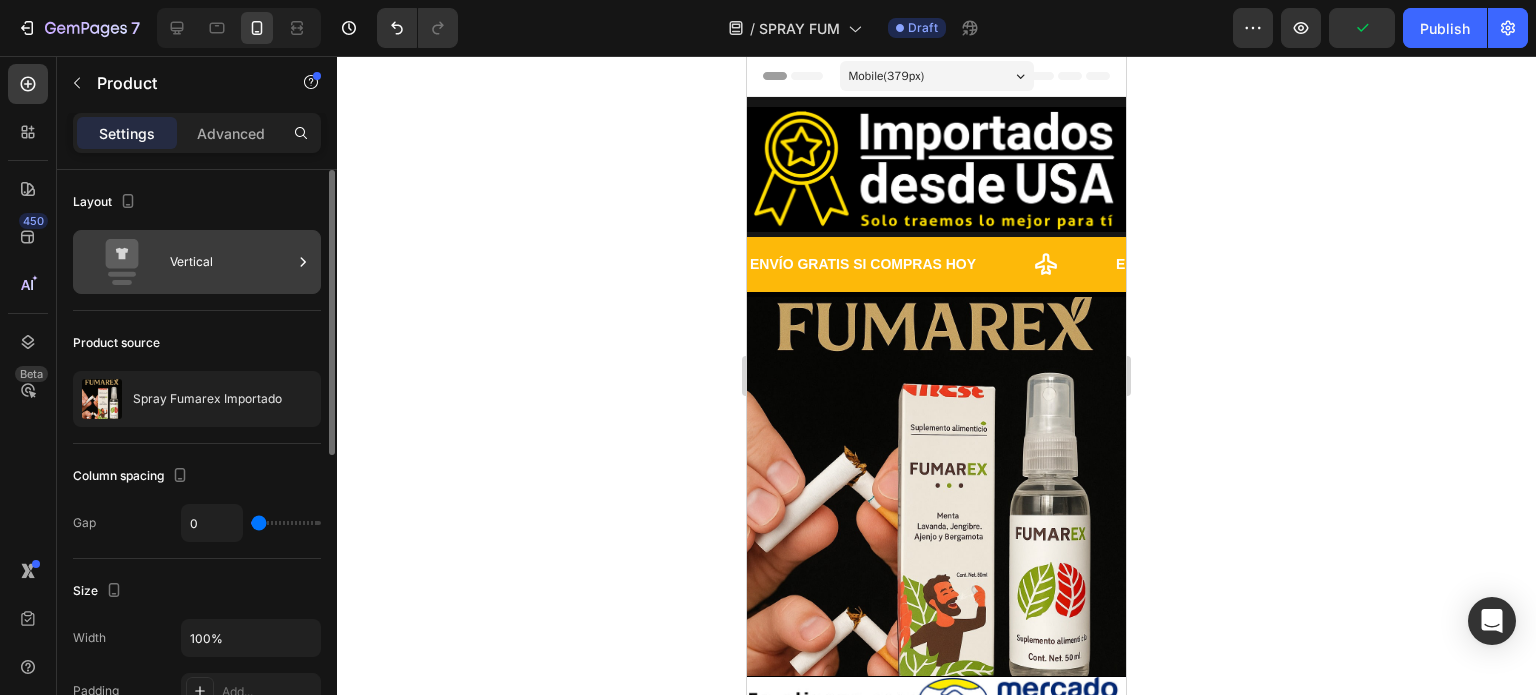 click on "Vertical" at bounding box center (231, 262) 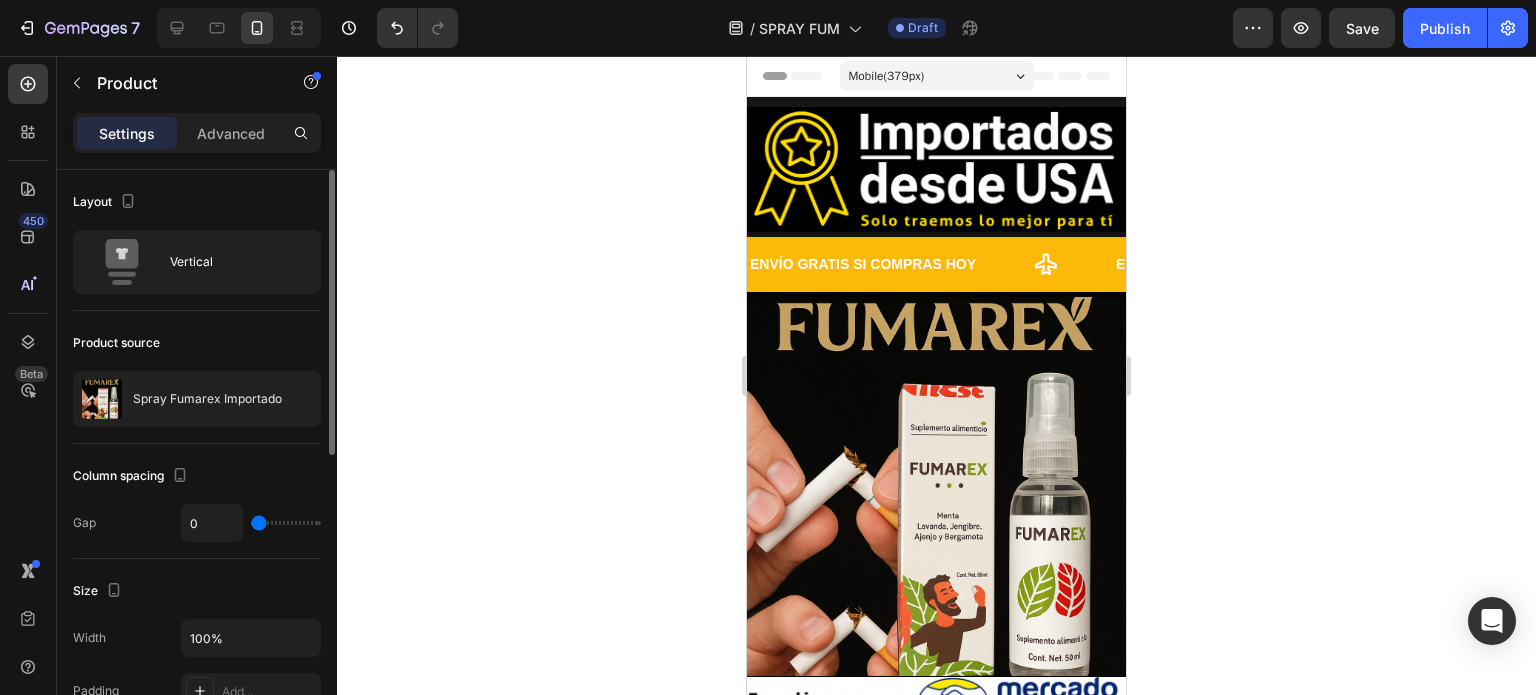 drag, startPoint x: 193, startPoint y: 339, endPoint x: 195, endPoint y: 367, distance: 28.071337 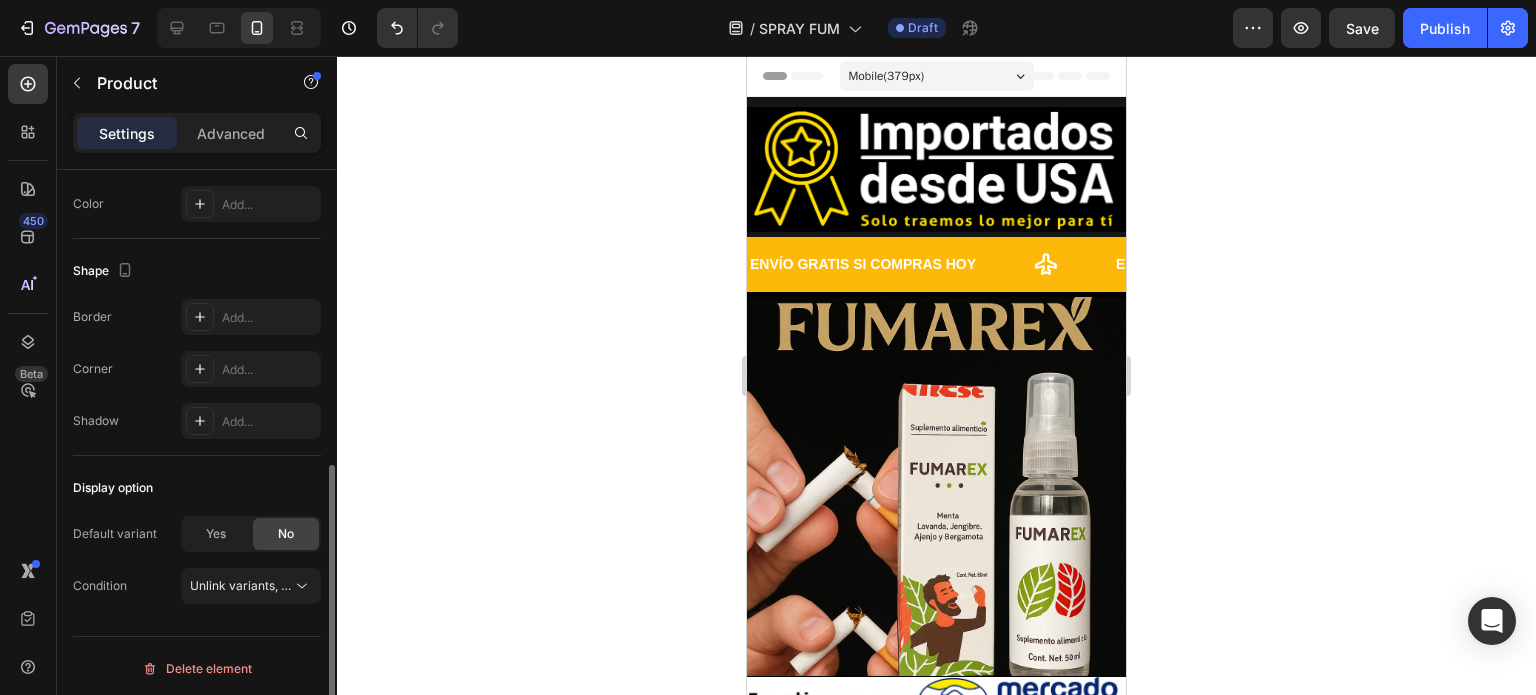 scroll, scrollTop: 602, scrollLeft: 0, axis: vertical 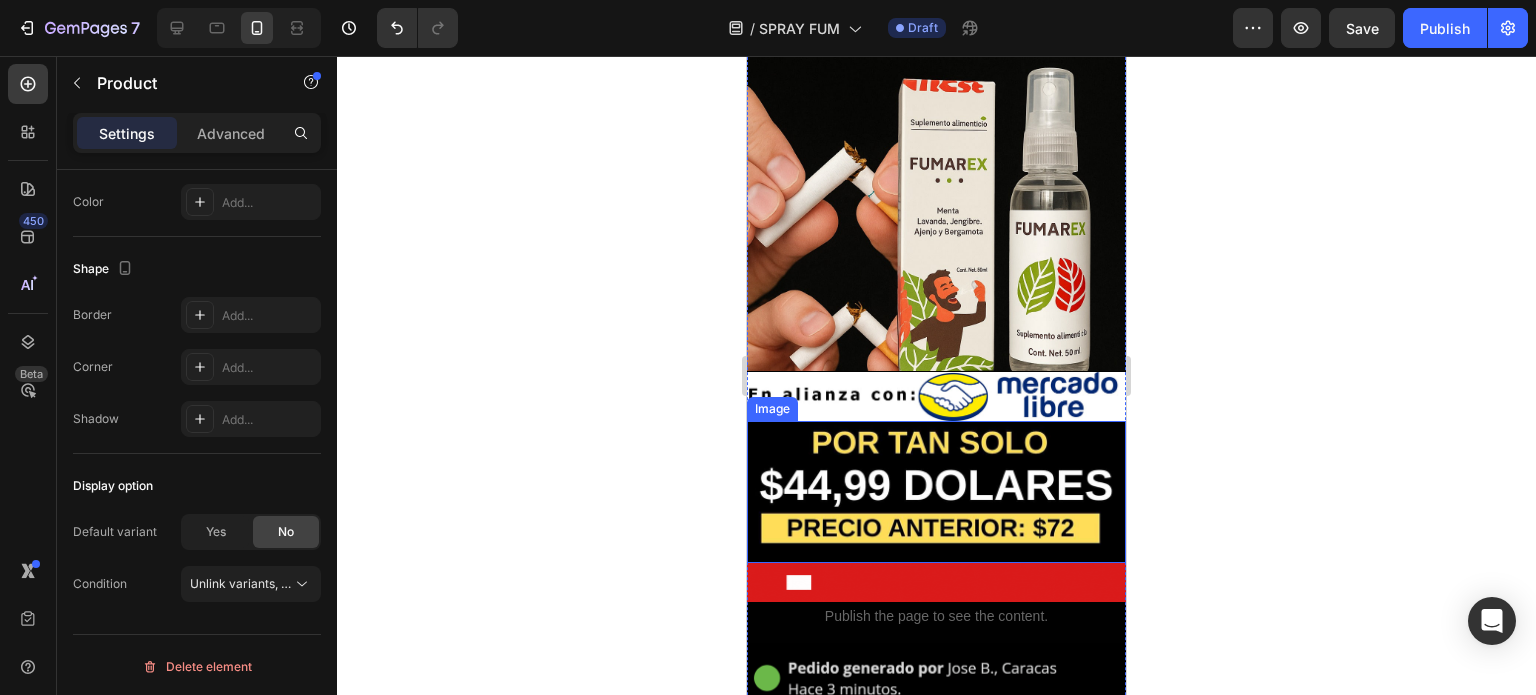 click at bounding box center (936, 181) 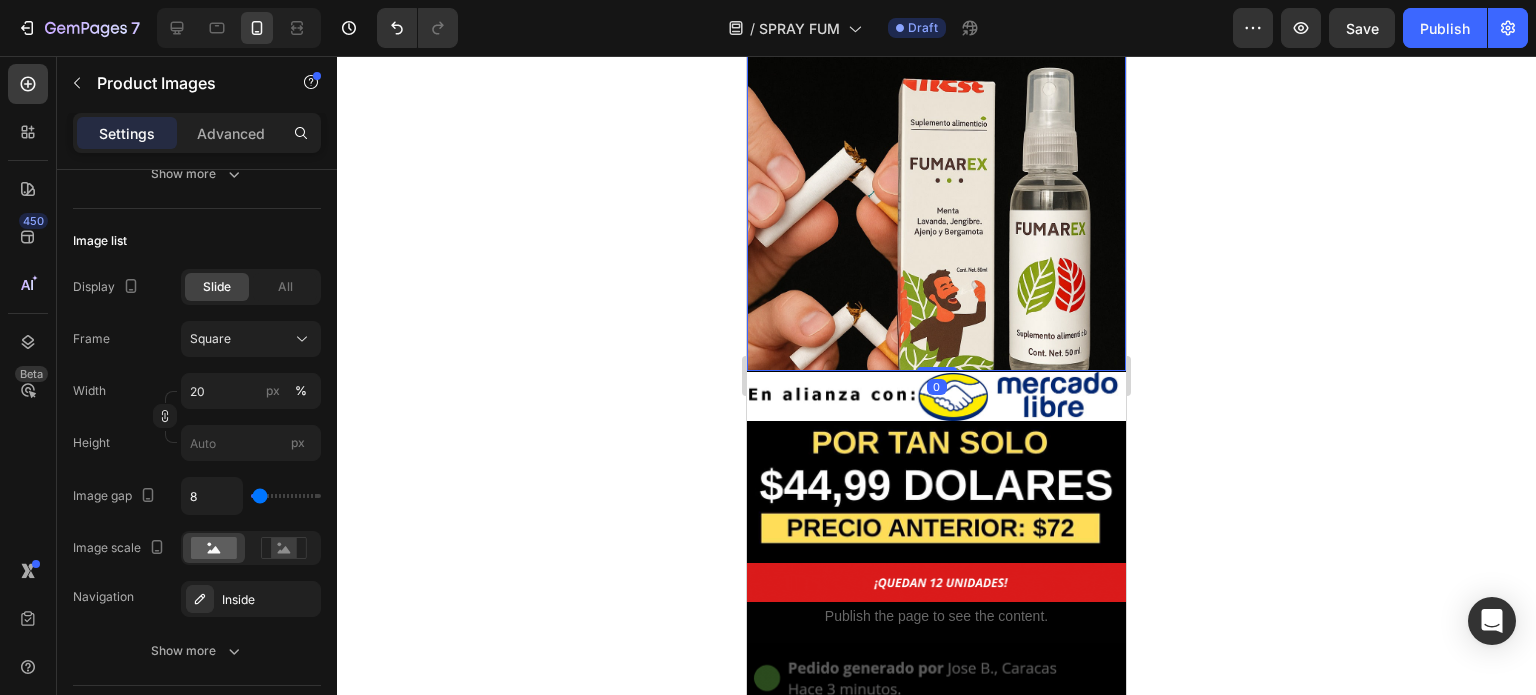 scroll, scrollTop: 0, scrollLeft: 0, axis: both 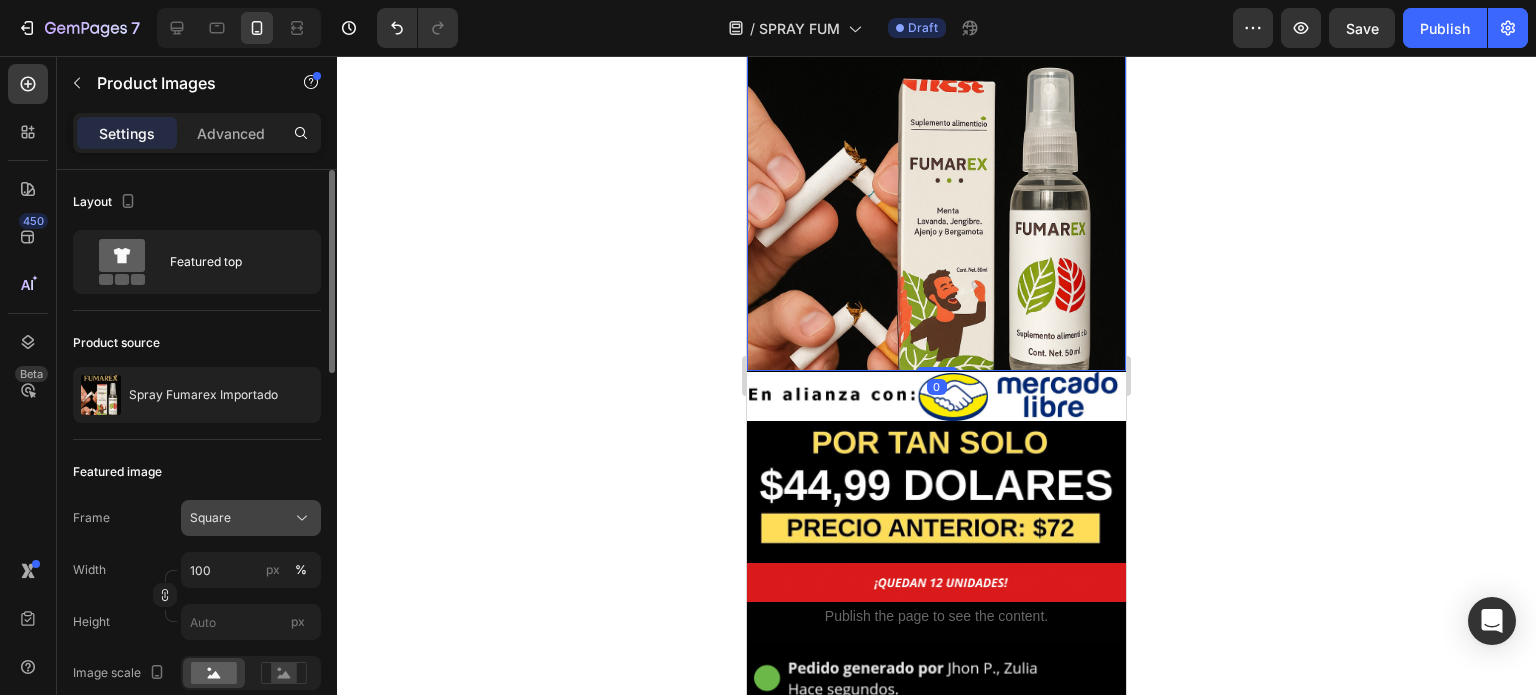 click on "Square" 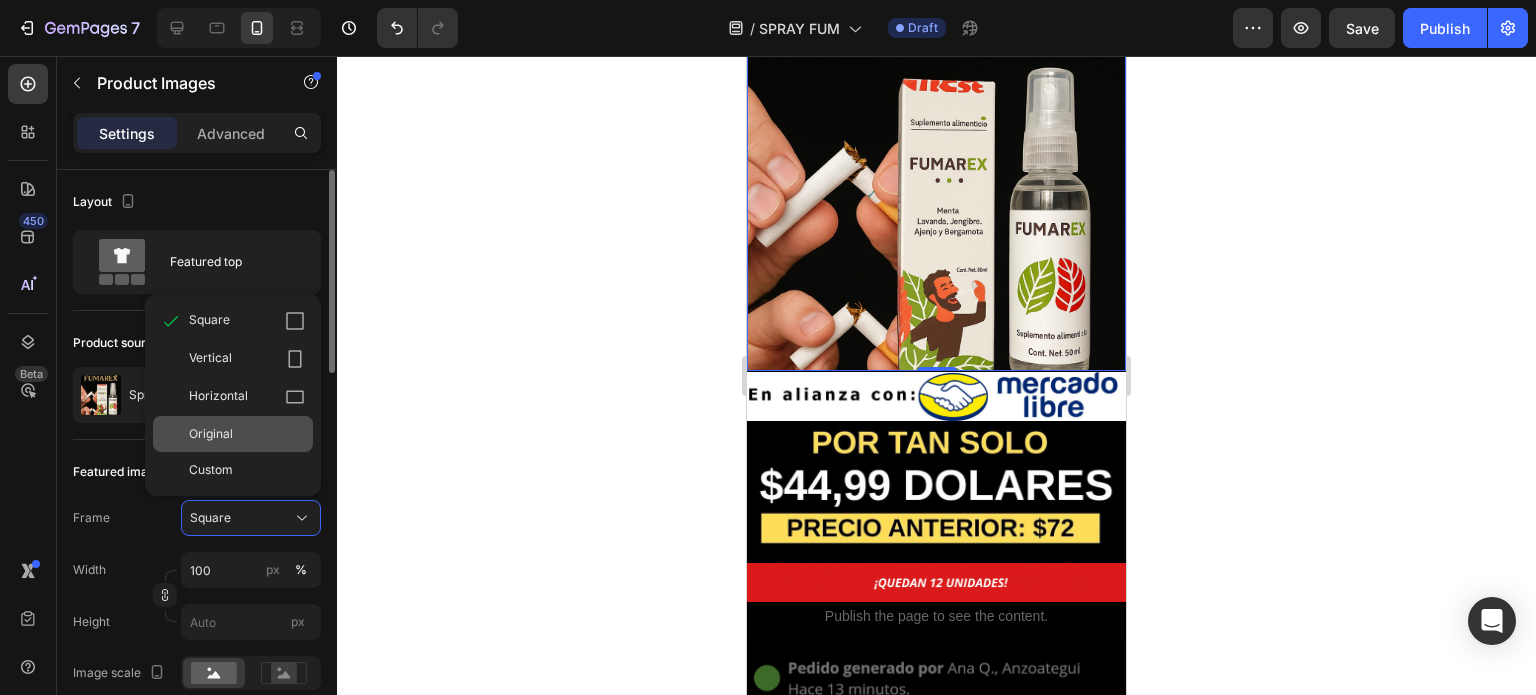 click on "Original" at bounding box center [247, 434] 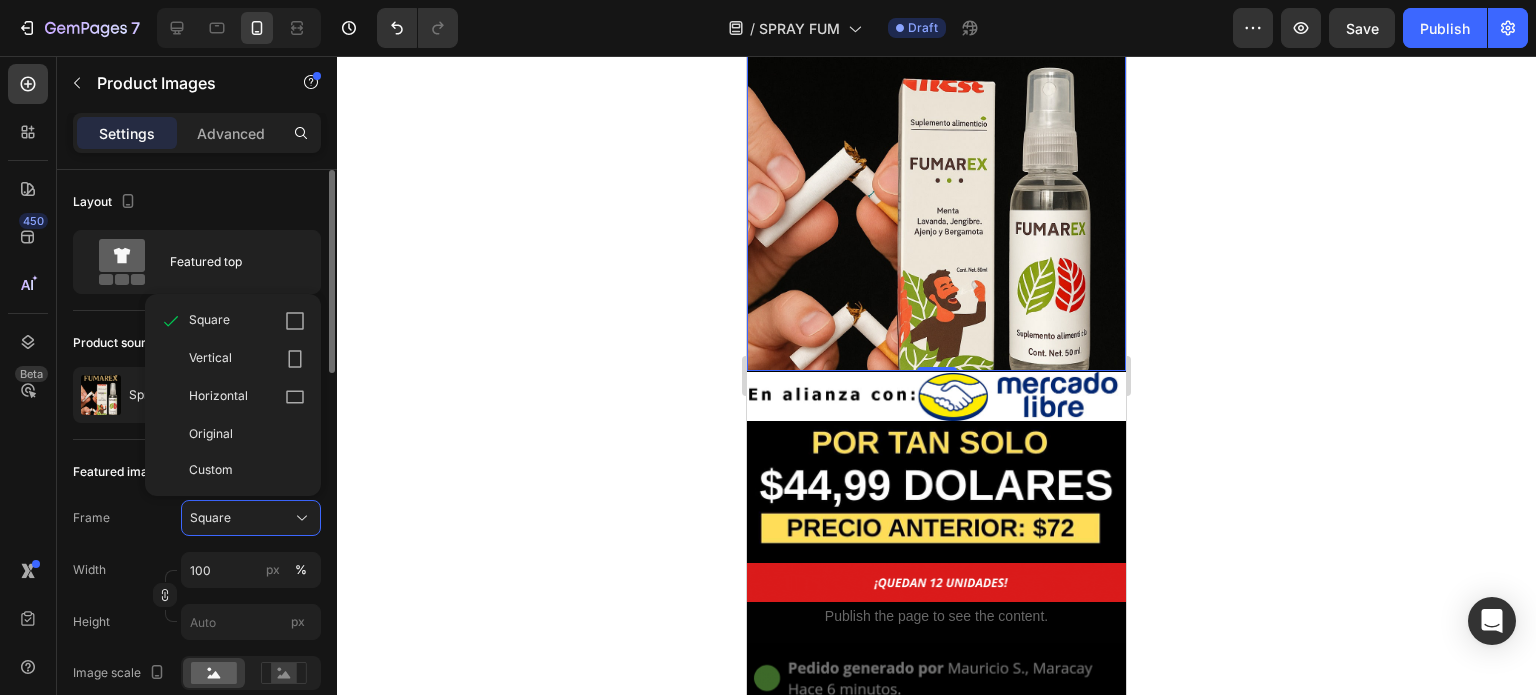 type 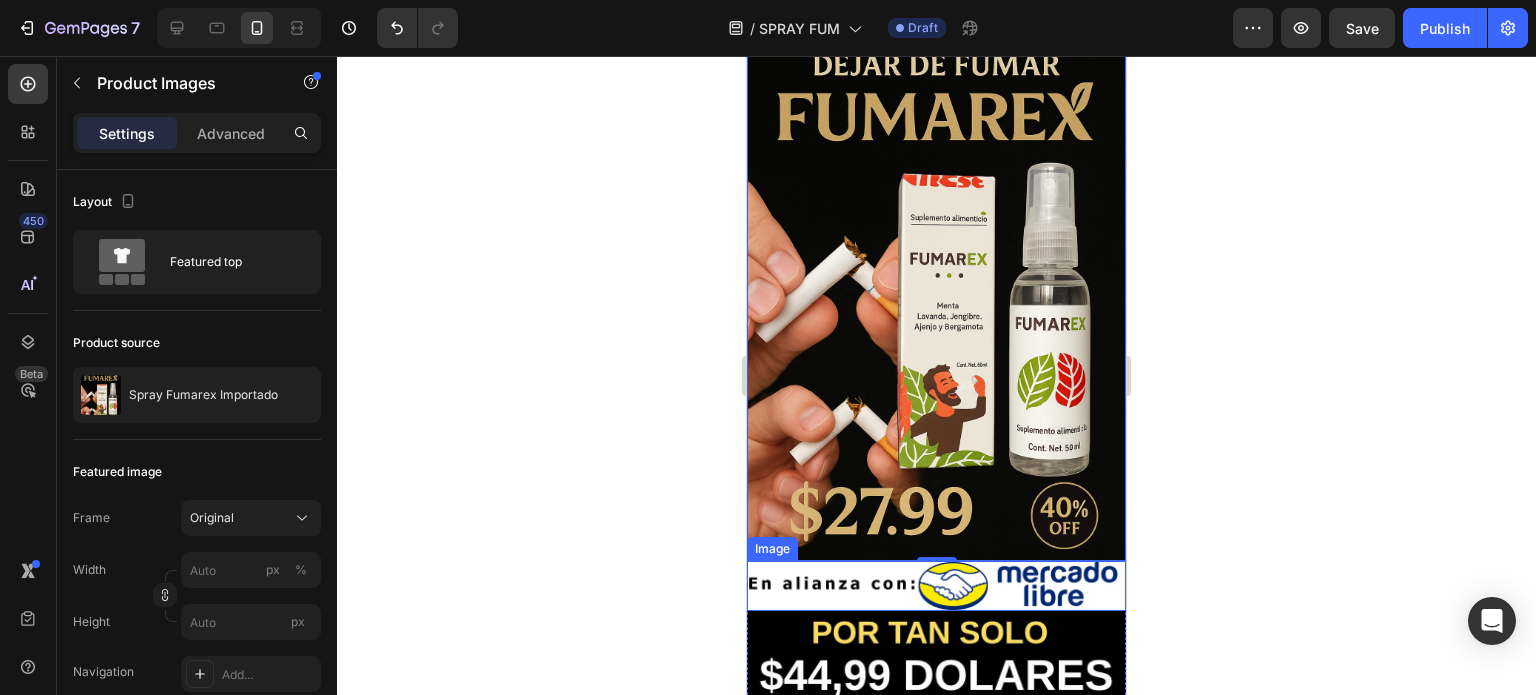 scroll, scrollTop: 0, scrollLeft: 0, axis: both 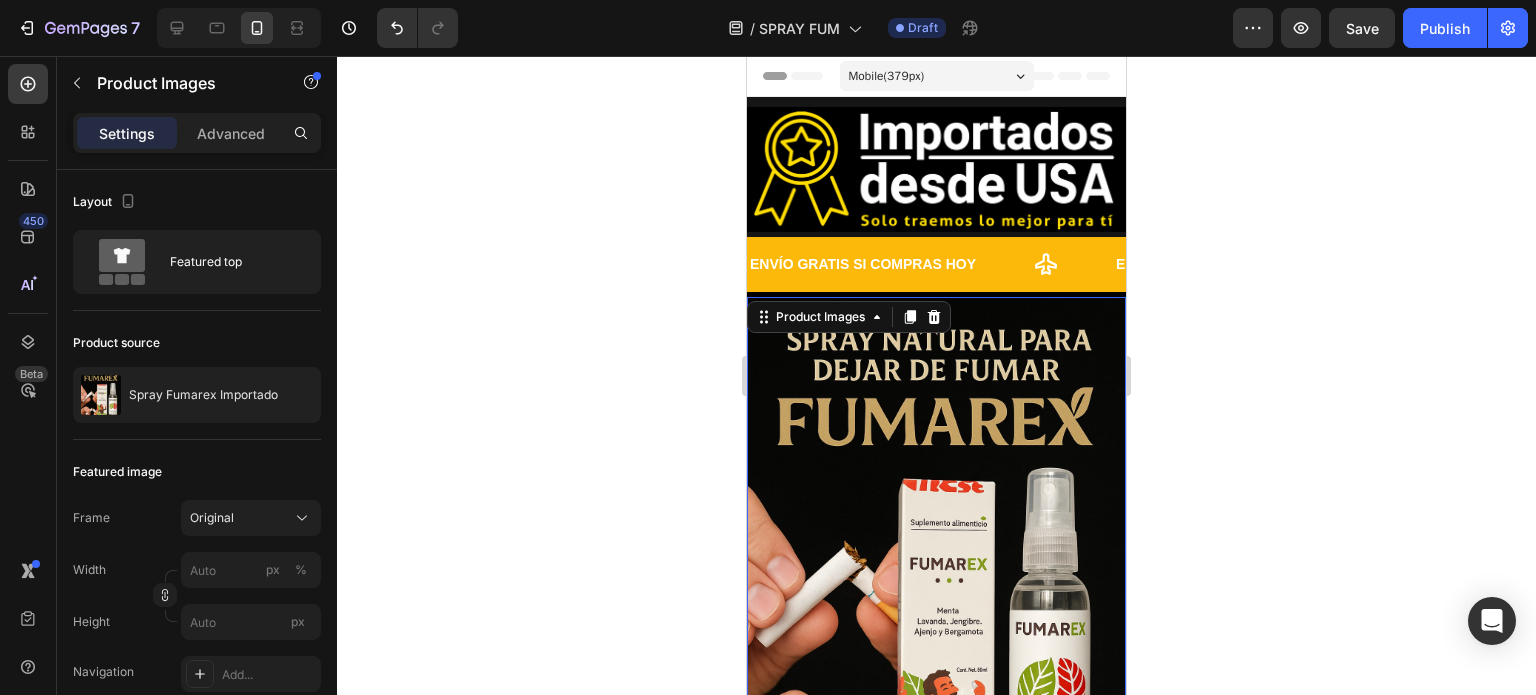 click at bounding box center (936, 581) 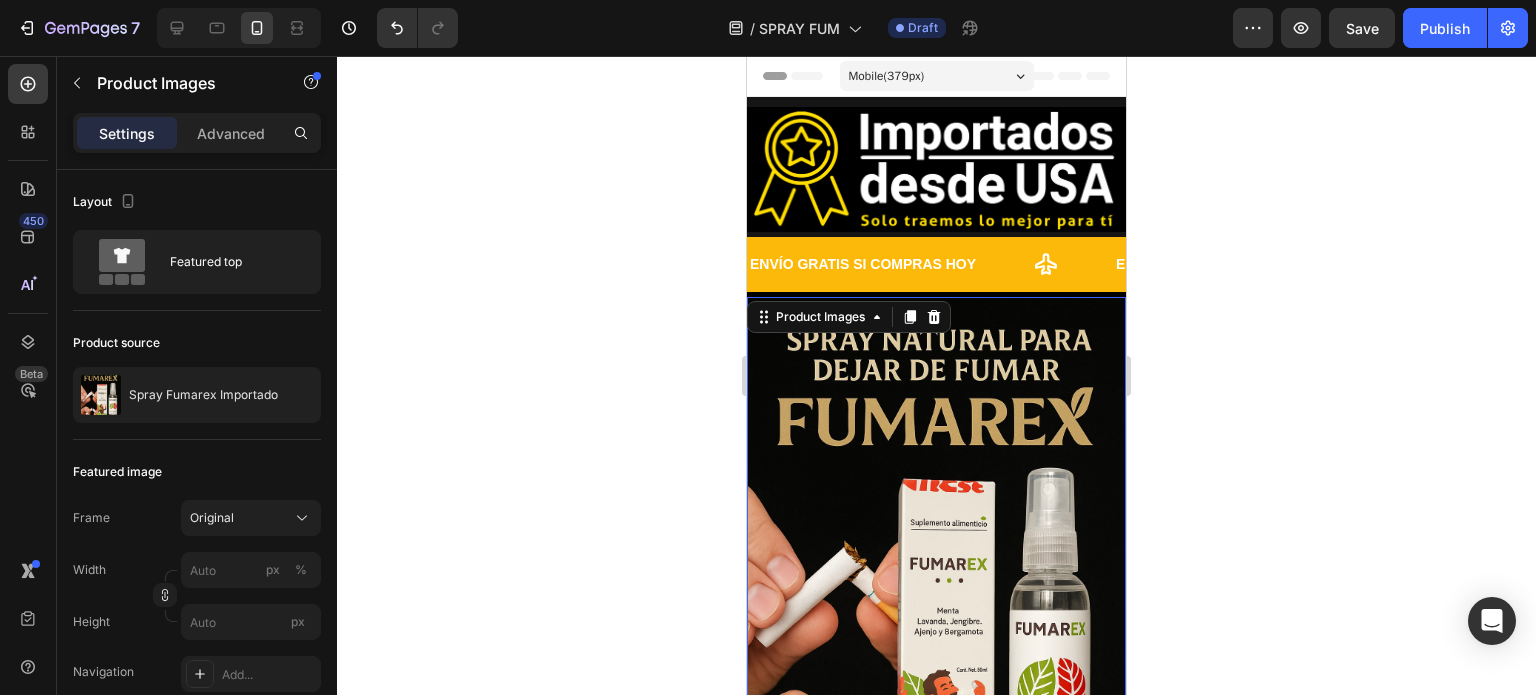click 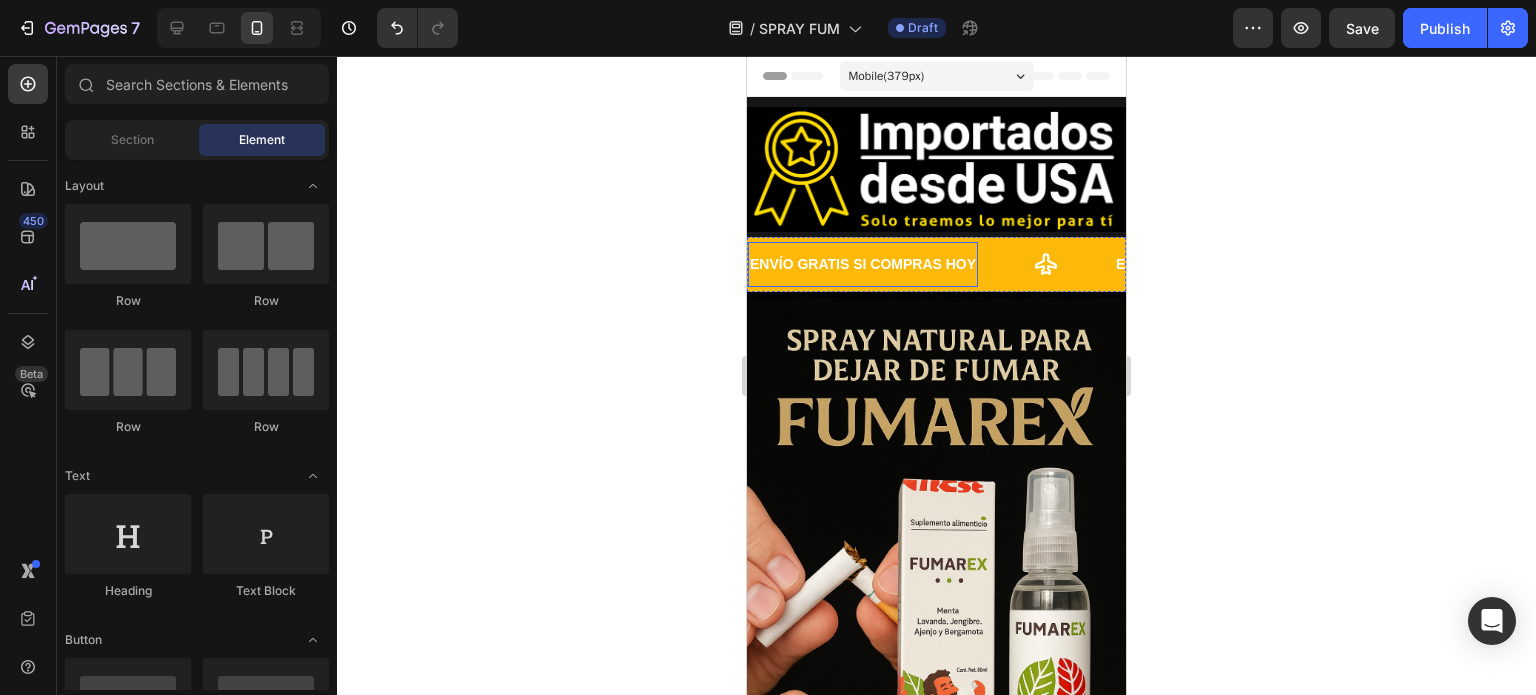 click on "ENVÍO GRATIS SI COMPRAS HOY Text" at bounding box center [863, 264] 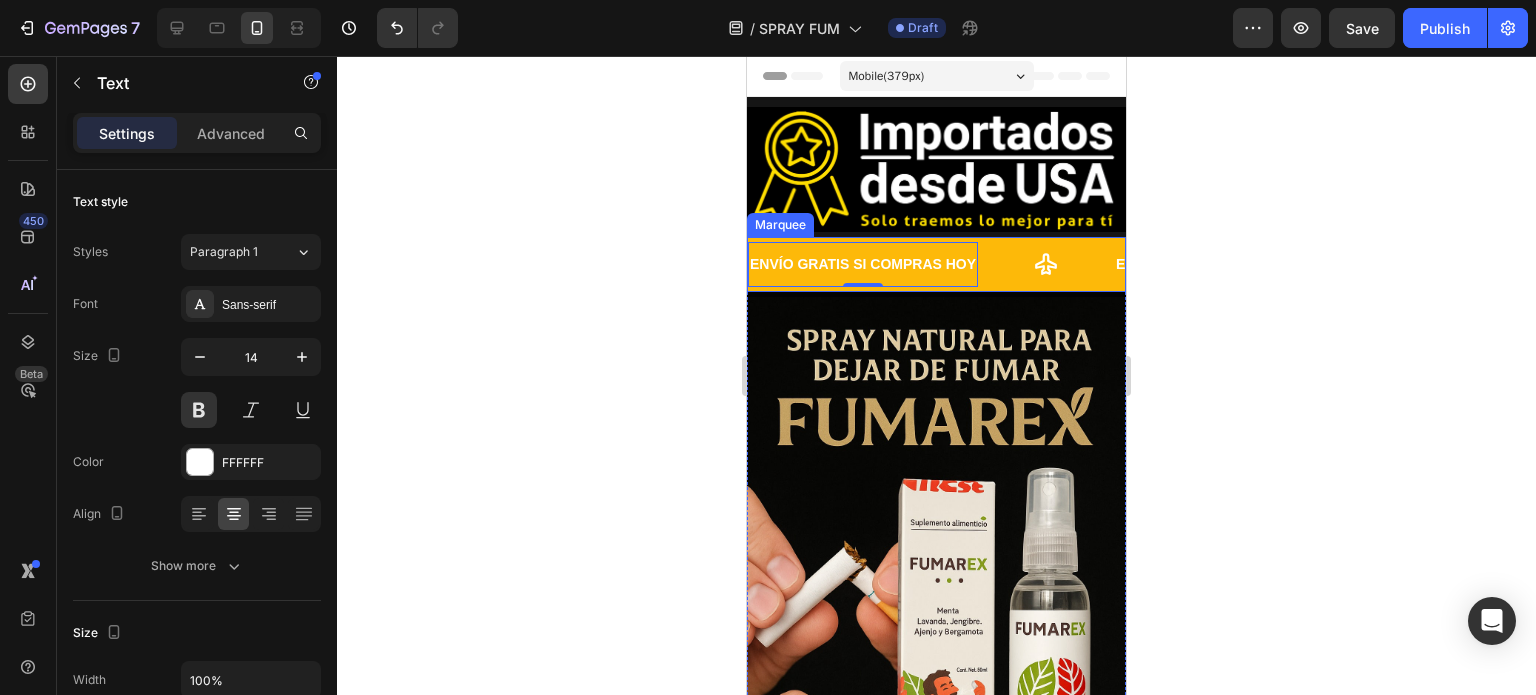 click on "ENVÍO GRATIS SI COMPRAS HOY Text   0
ENVÍO GRATIS SI COMPRAS HOY Text
ENVÍO GRATIS SI COMPRAS HOY Text
ENVÍO GRATIS SI COMPRAS HOY Text
ENVÍO GRATIS SI COMPRAS HOY Text   0
ENVÍO GRATIS SI COMPRAS HOY Text
ENVÍO GRATIS SI COMPRAS HOY Text
ENVÍO GRATIS SI COMPRAS HOY Text
Marquee Product Images Image Image Image
Publish the page to see the content.
Custom Code Row Image Image                Title Line Image                Title Line
Image Image
Carousel Image
Publish the page to see the content.
Custom Code Image BENEFICIOS COMPROBADOS Heading Image Image
Publish the page to see the content.
Image" at bounding box center [936, 3433] 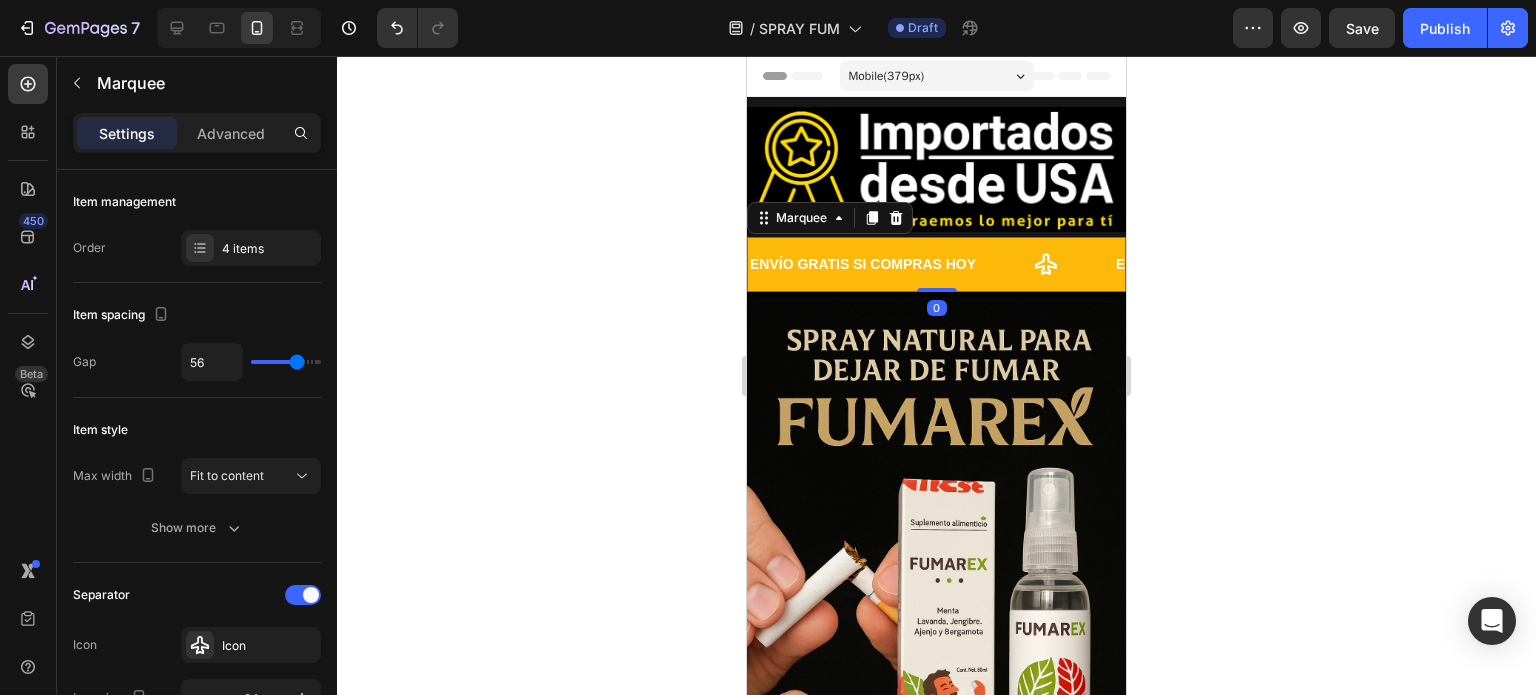 click 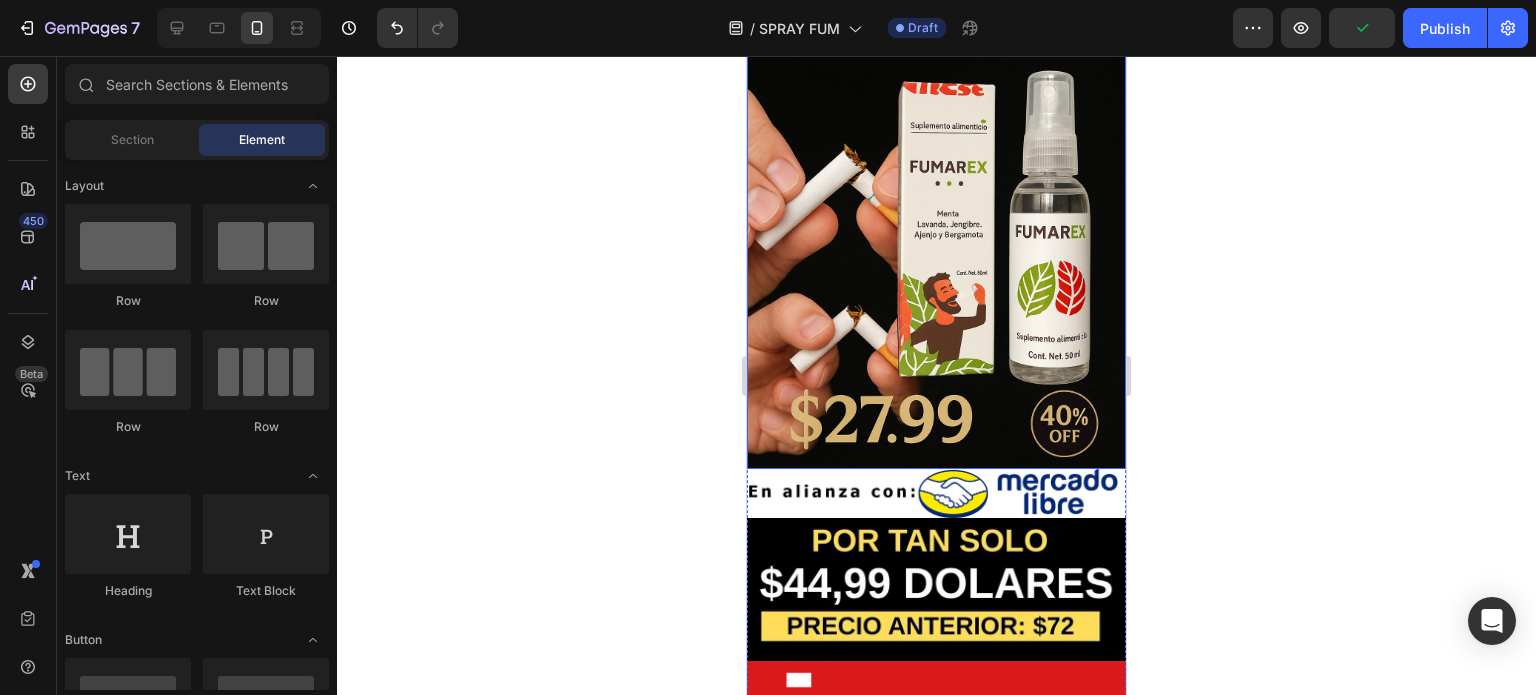 scroll, scrollTop: 400, scrollLeft: 0, axis: vertical 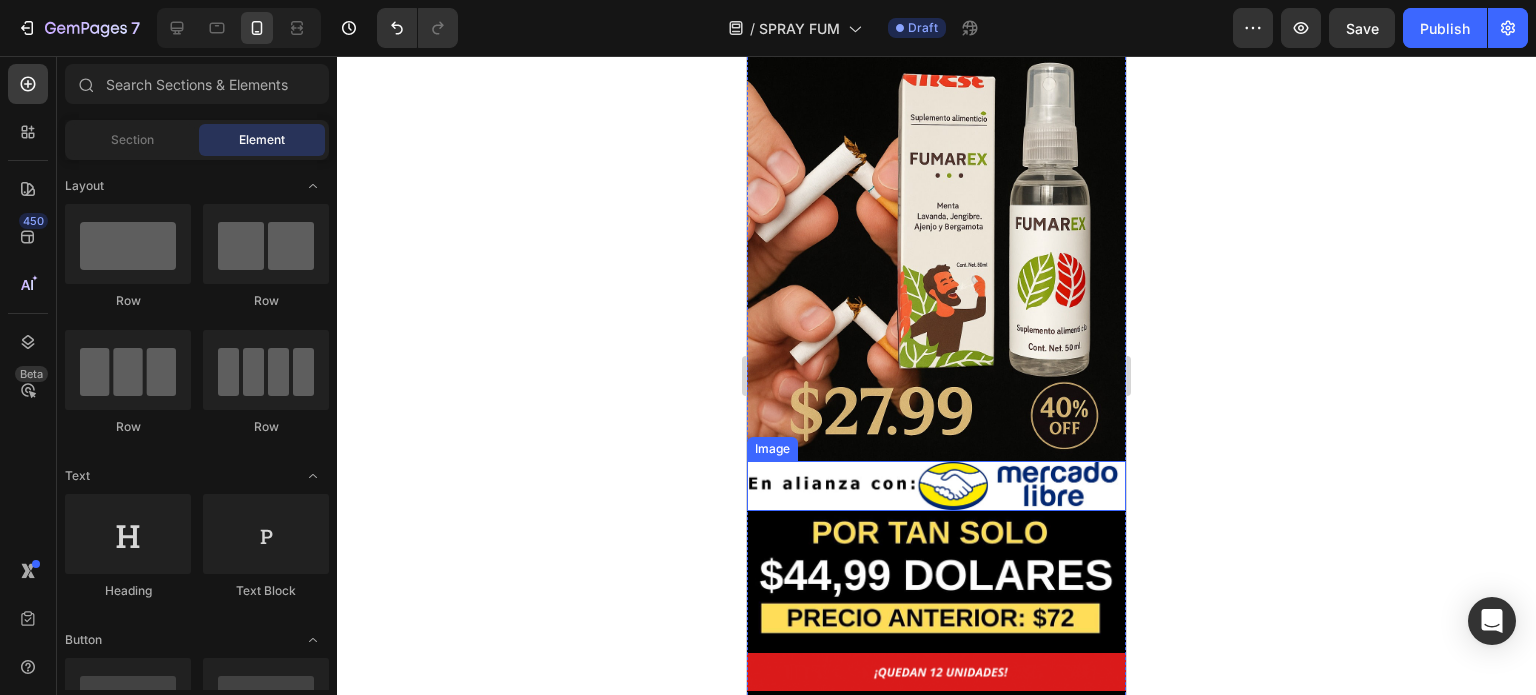 click at bounding box center [936, 486] 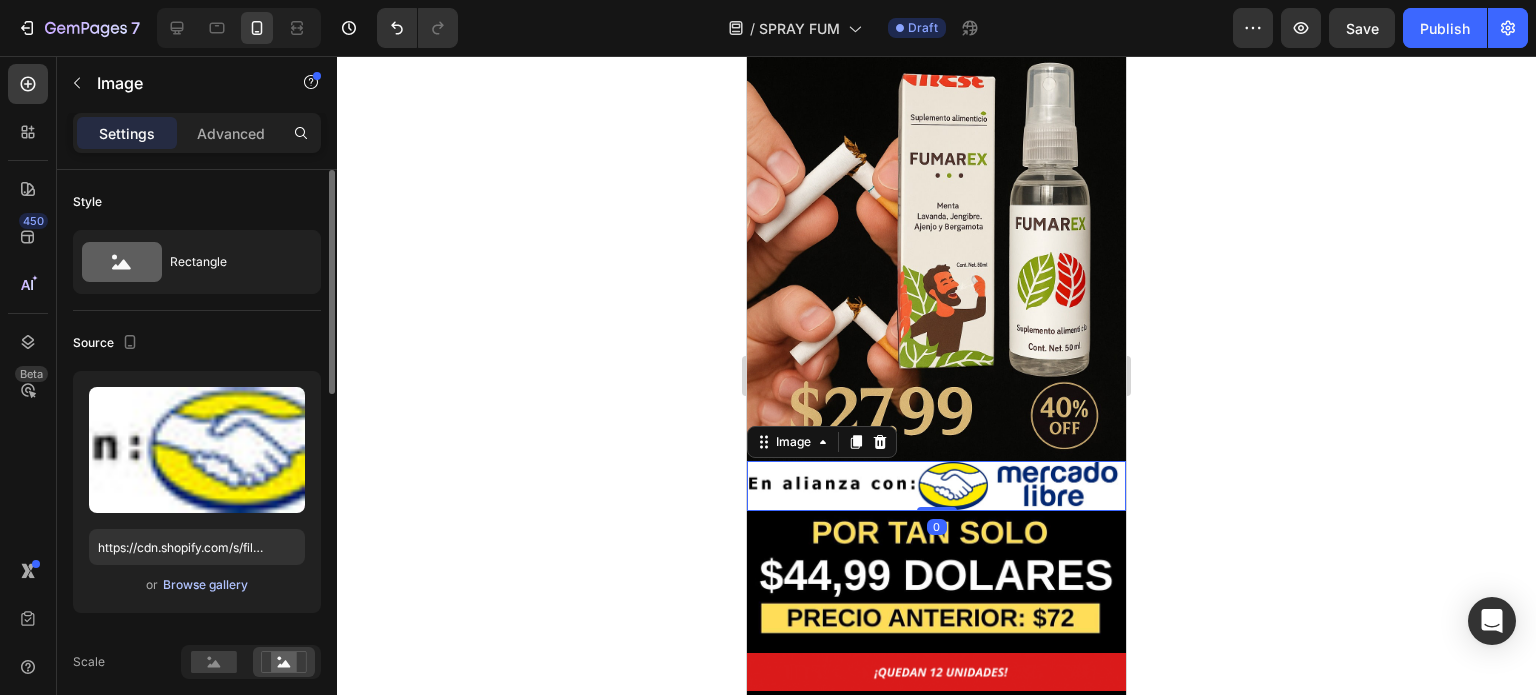 click on "Browse gallery" at bounding box center (205, 585) 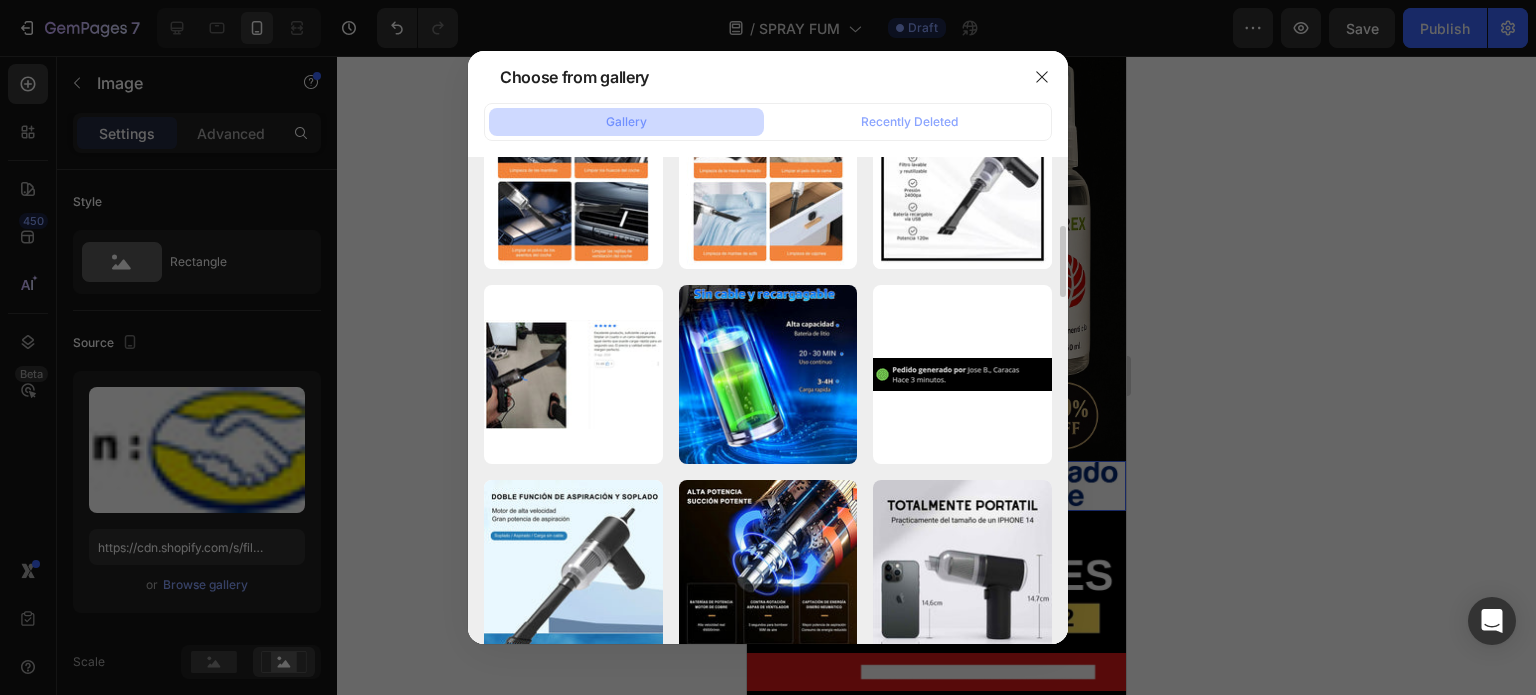 scroll, scrollTop: 0, scrollLeft: 0, axis: both 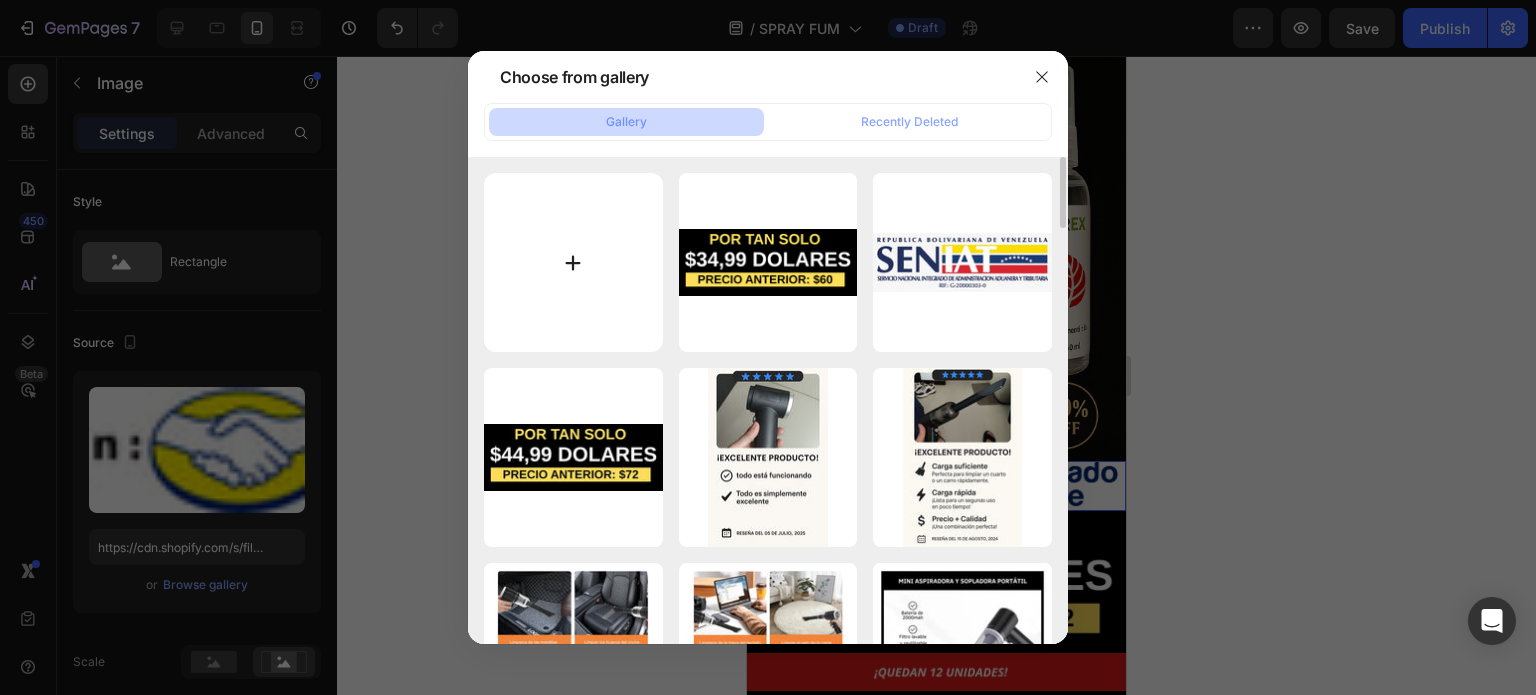 click at bounding box center [573, 262] 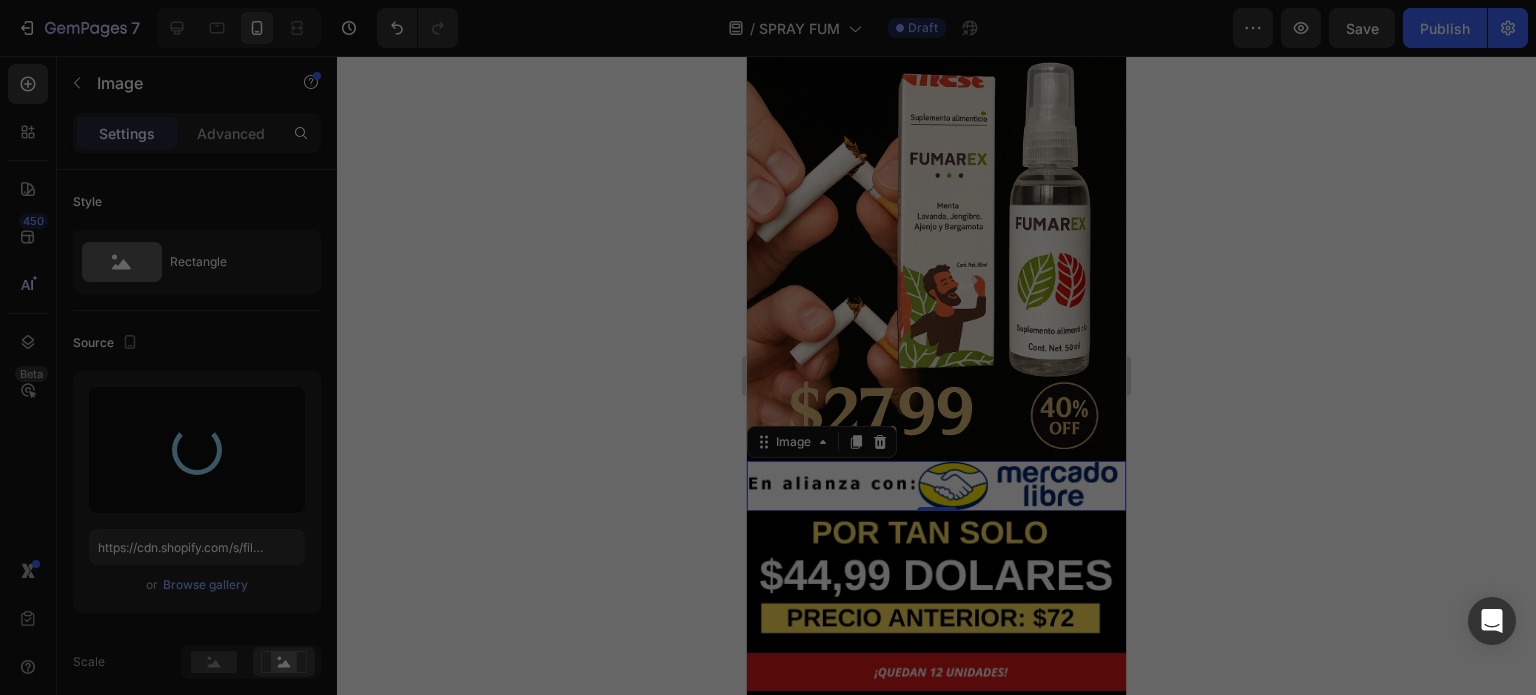type on "https://cdn.shopify.com/s/files/1/0955/6203/9664/files/gempages_568917790648435582-ad4edff4-3342-4cd7-abf5-44eaa4a7bde1.jpg" 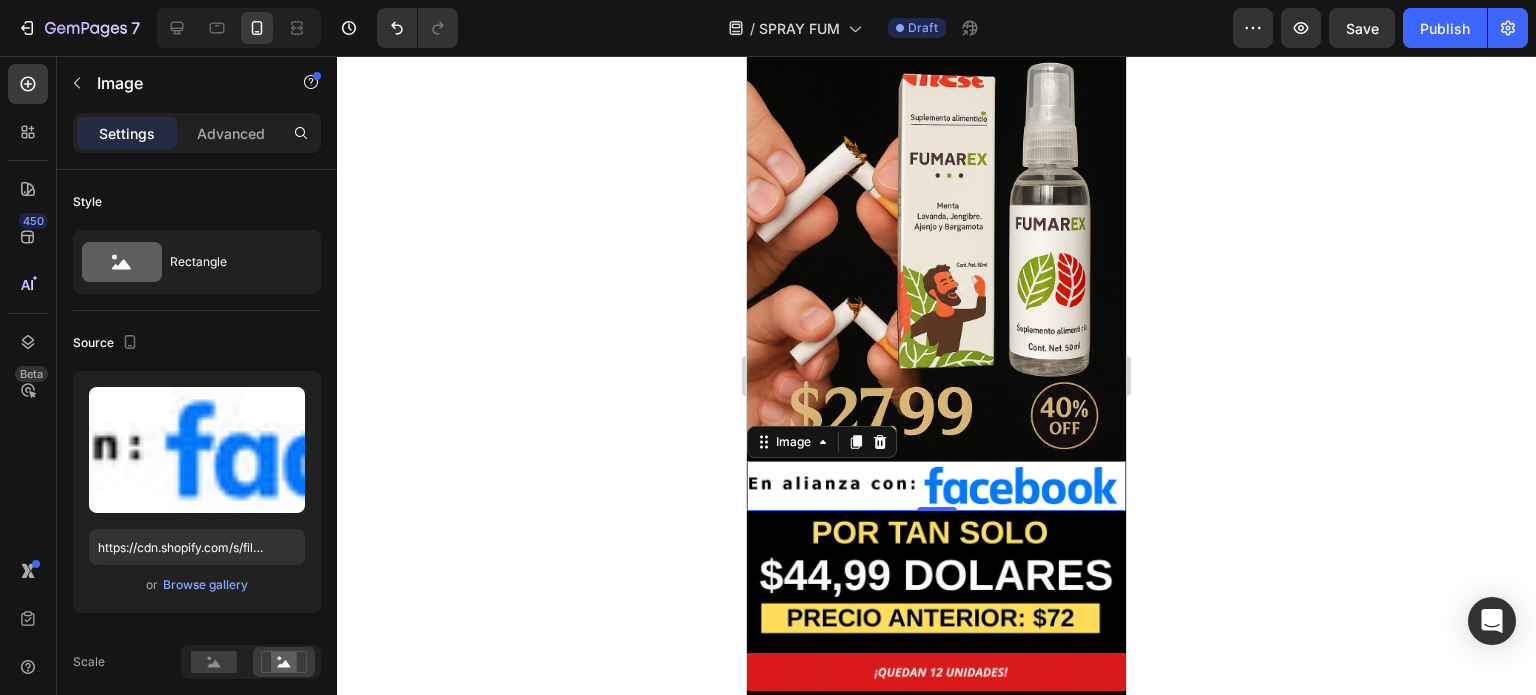 click 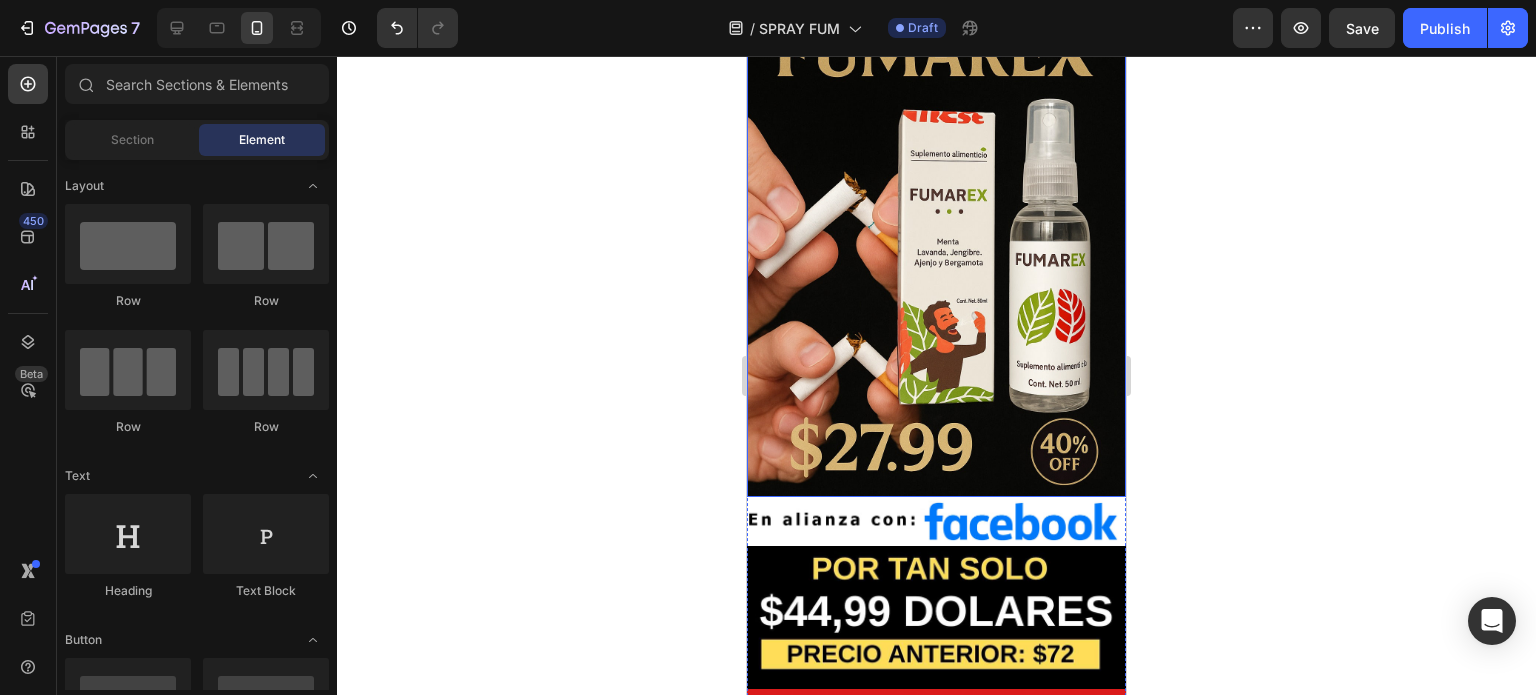 scroll, scrollTop: 400, scrollLeft: 0, axis: vertical 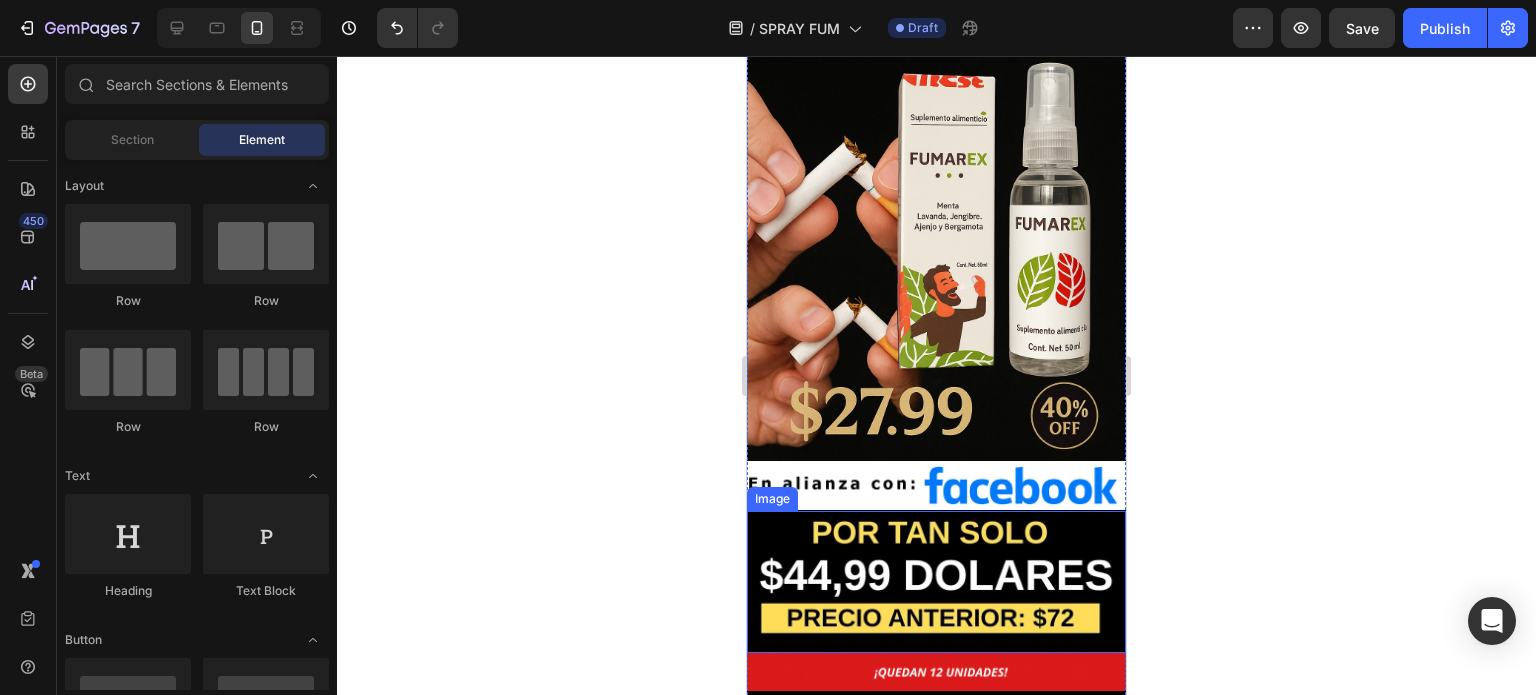 click at bounding box center (936, 582) 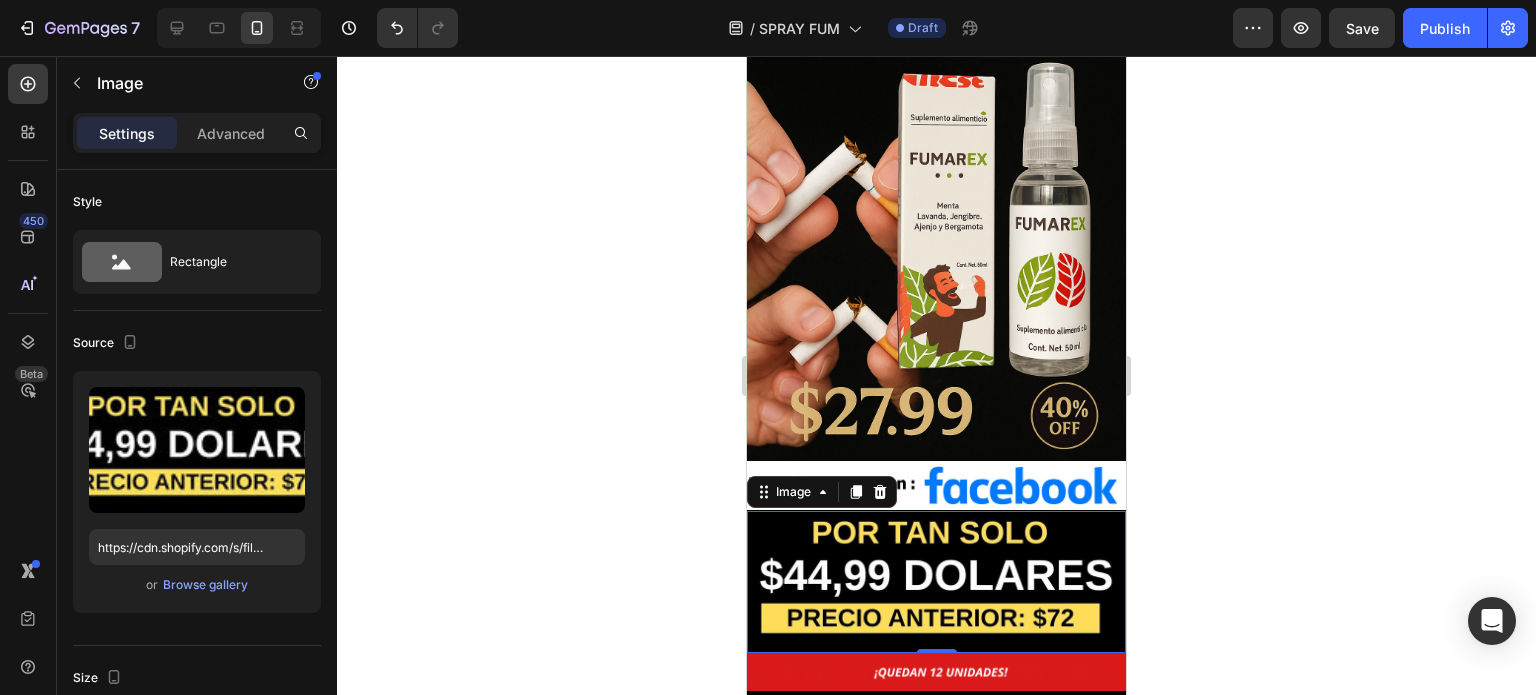 click 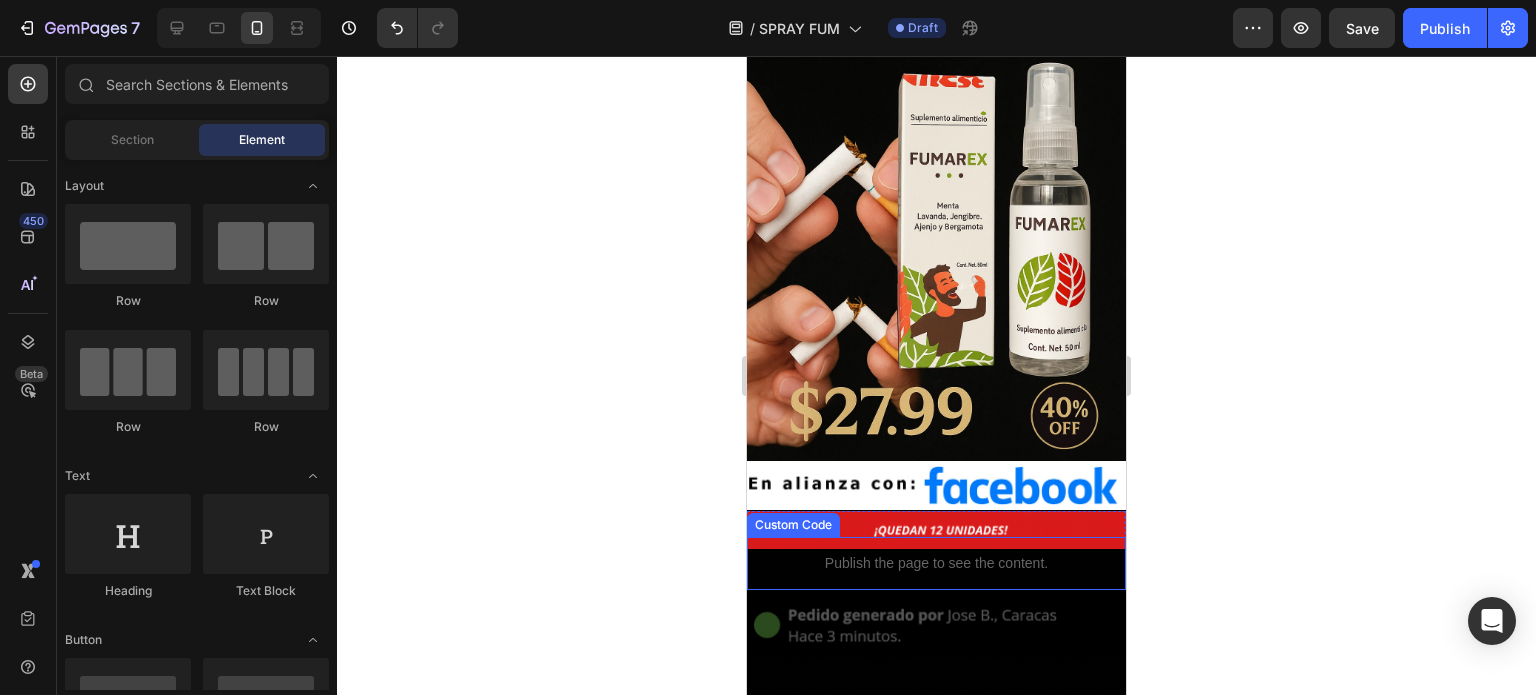 click on "Publish the page to see the content." at bounding box center [936, 563] 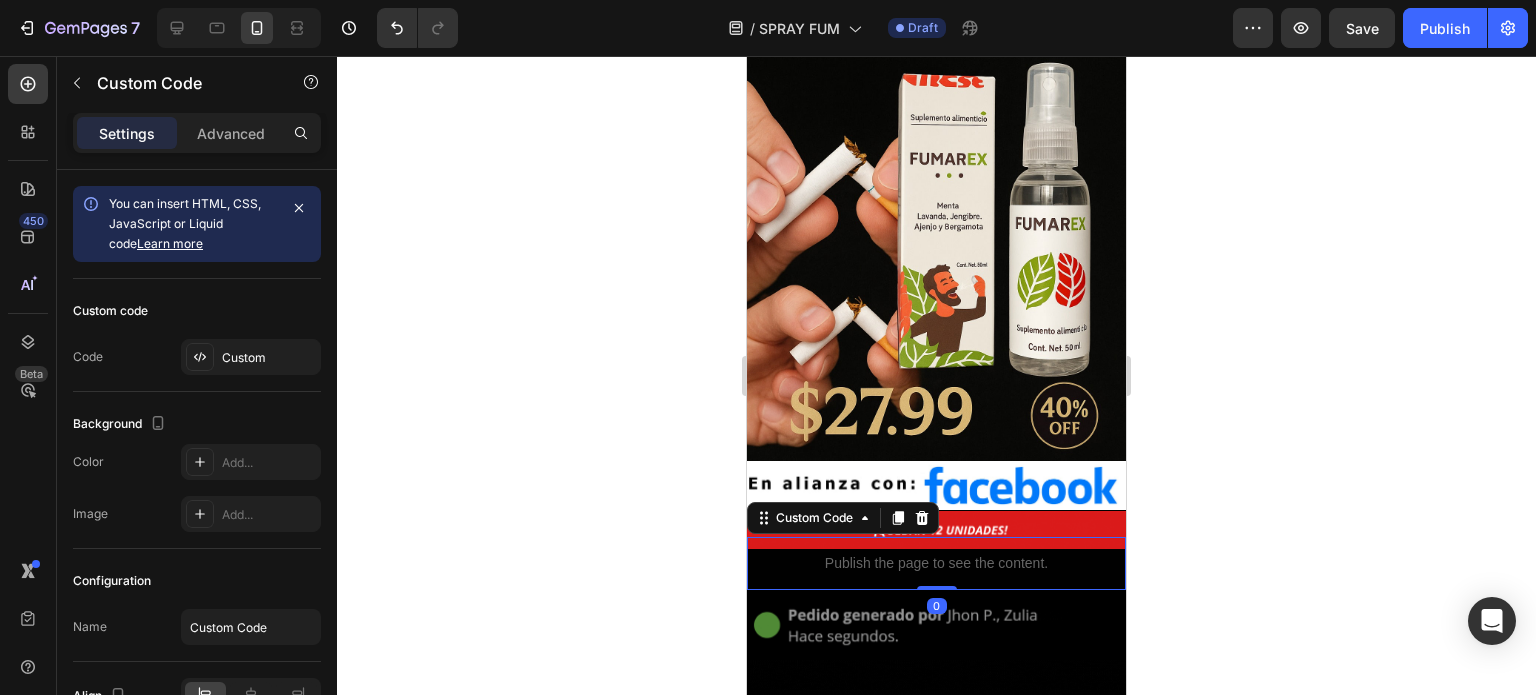 click 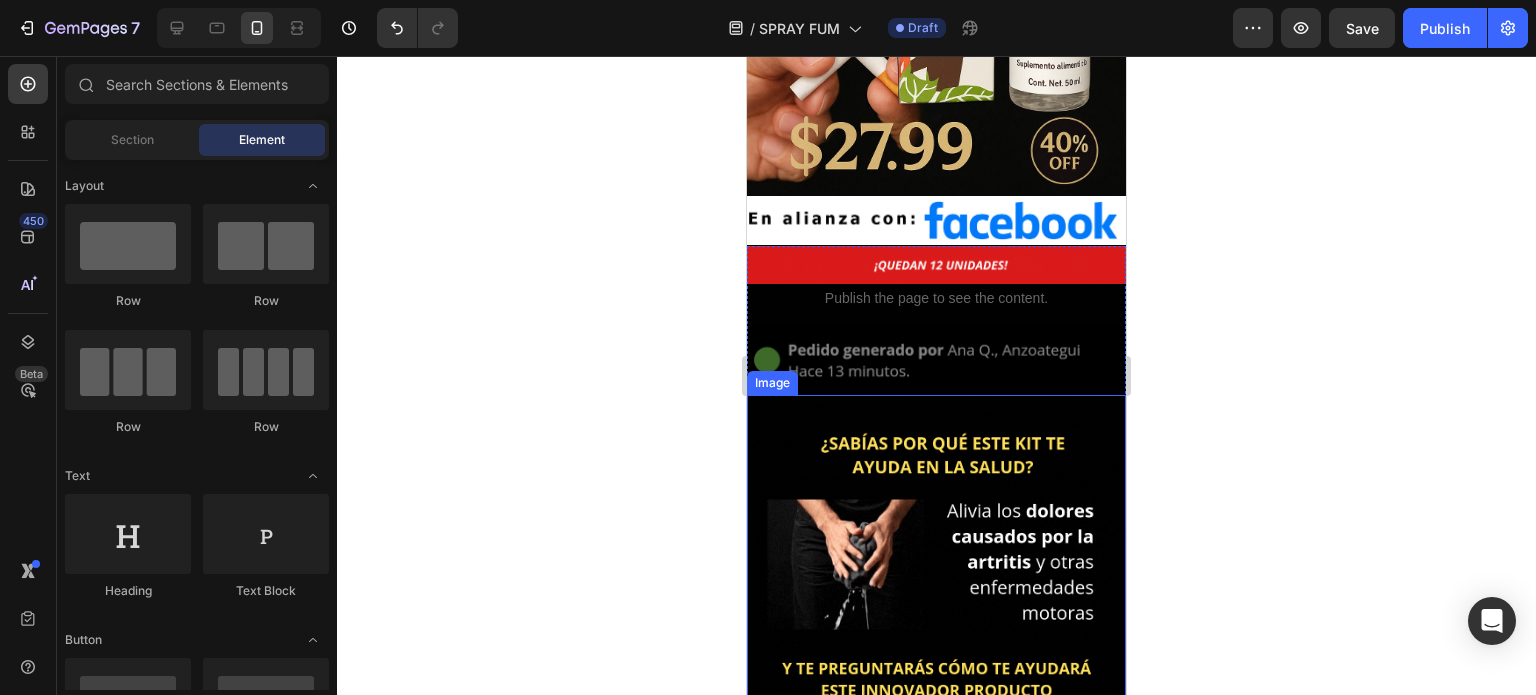 scroll, scrollTop: 800, scrollLeft: 0, axis: vertical 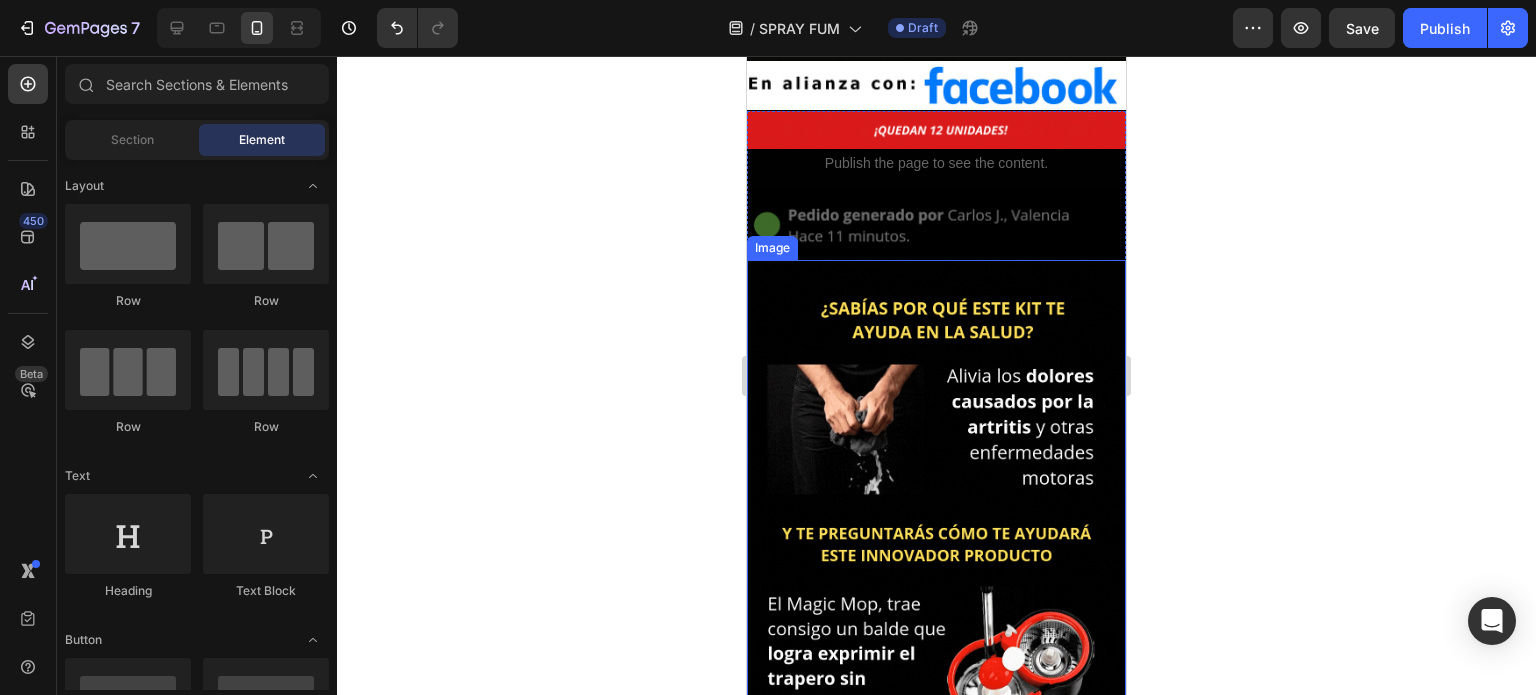 click at bounding box center (936, 523) 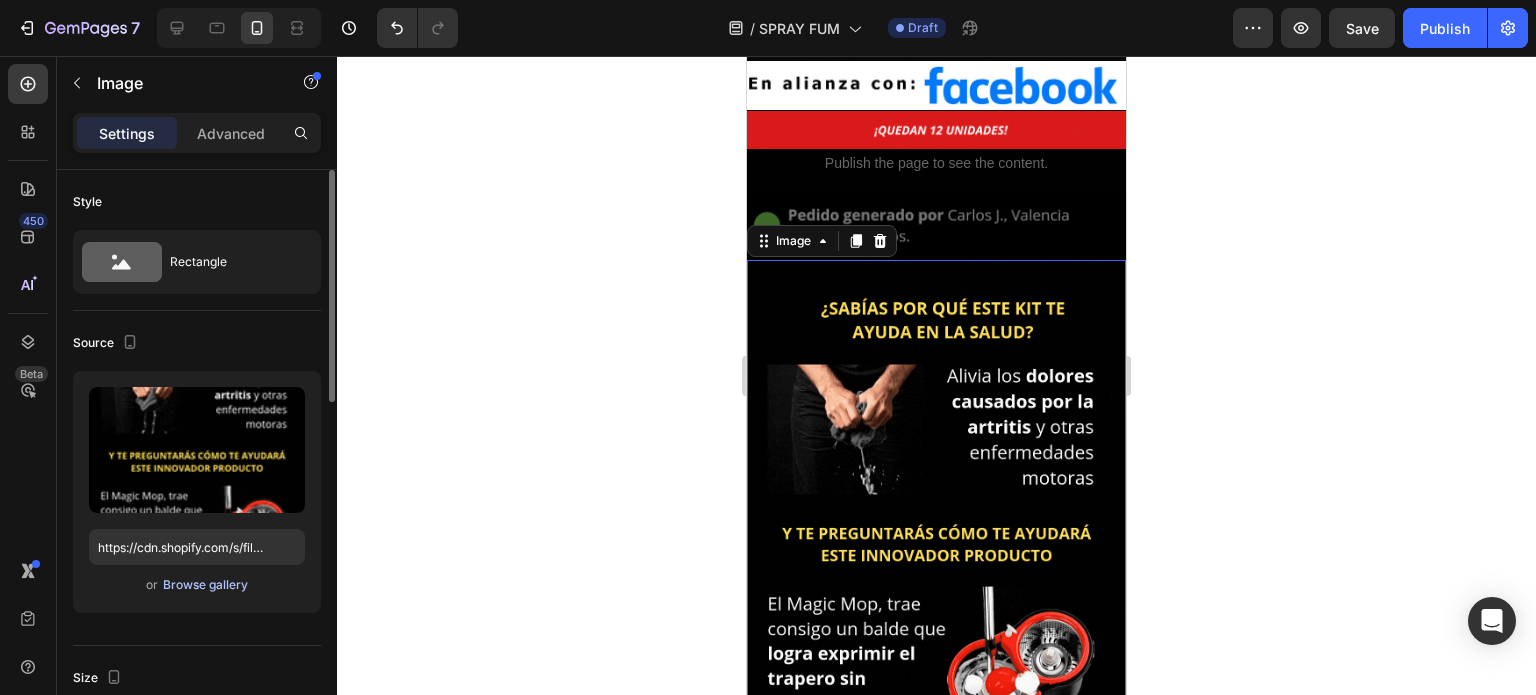 click on "Browse gallery" at bounding box center (205, 585) 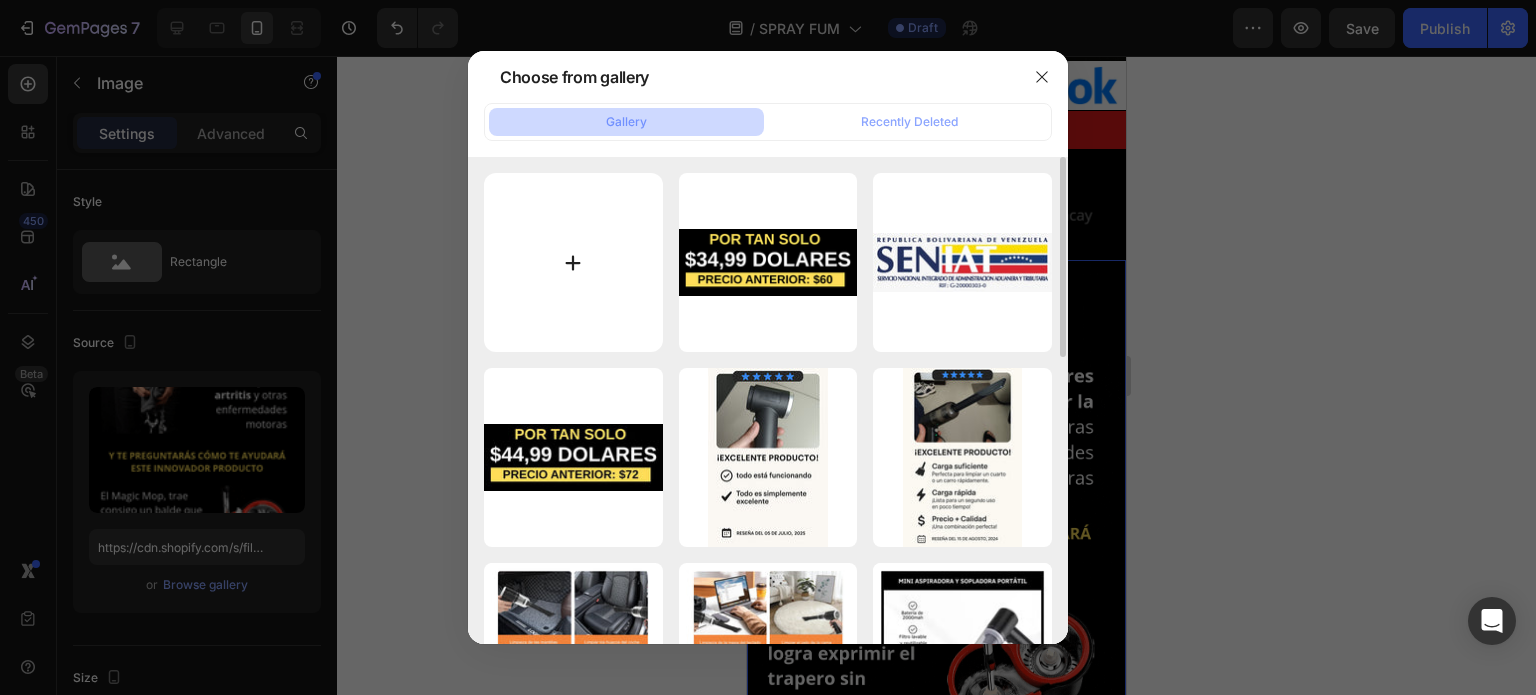 click at bounding box center [573, 262] 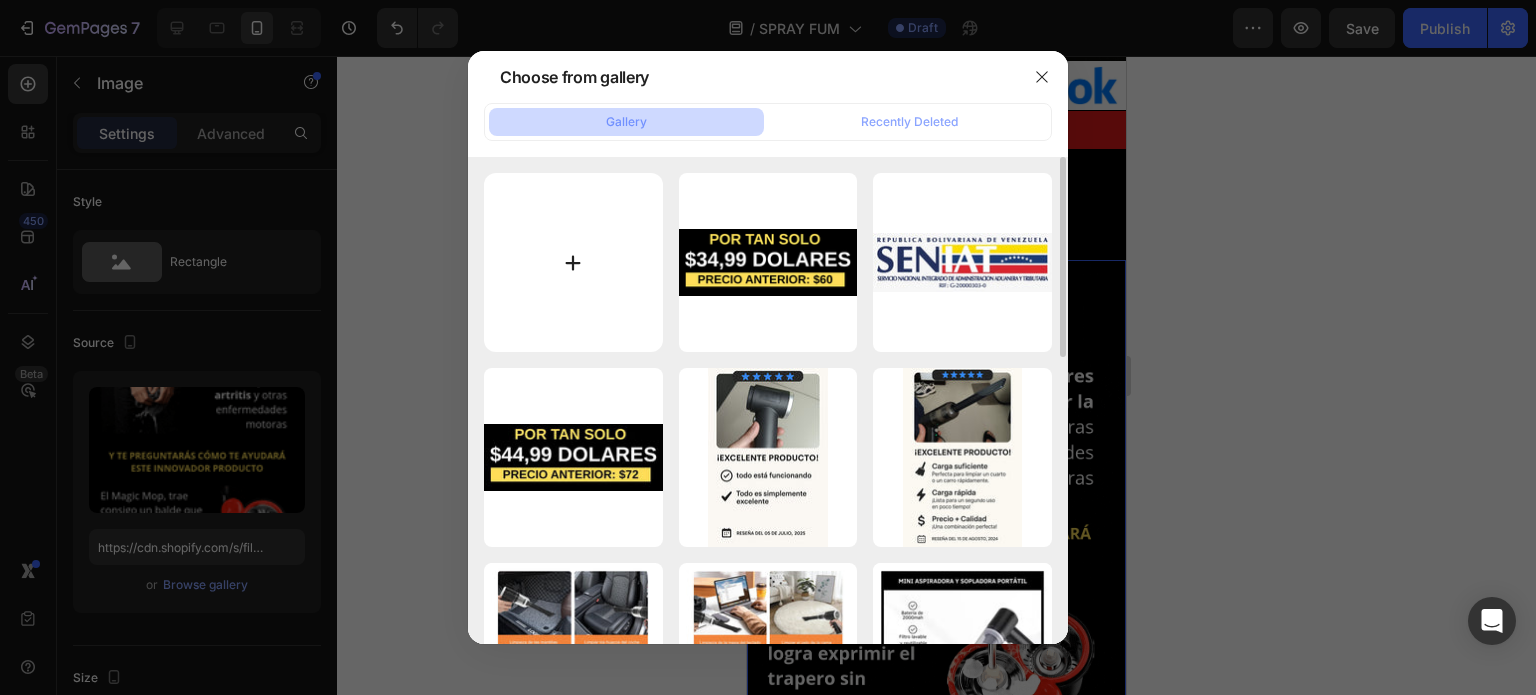 type on "C:\fakepath\WhatsApp Image [YEAR] at 10.17.20 PM.jpeg" 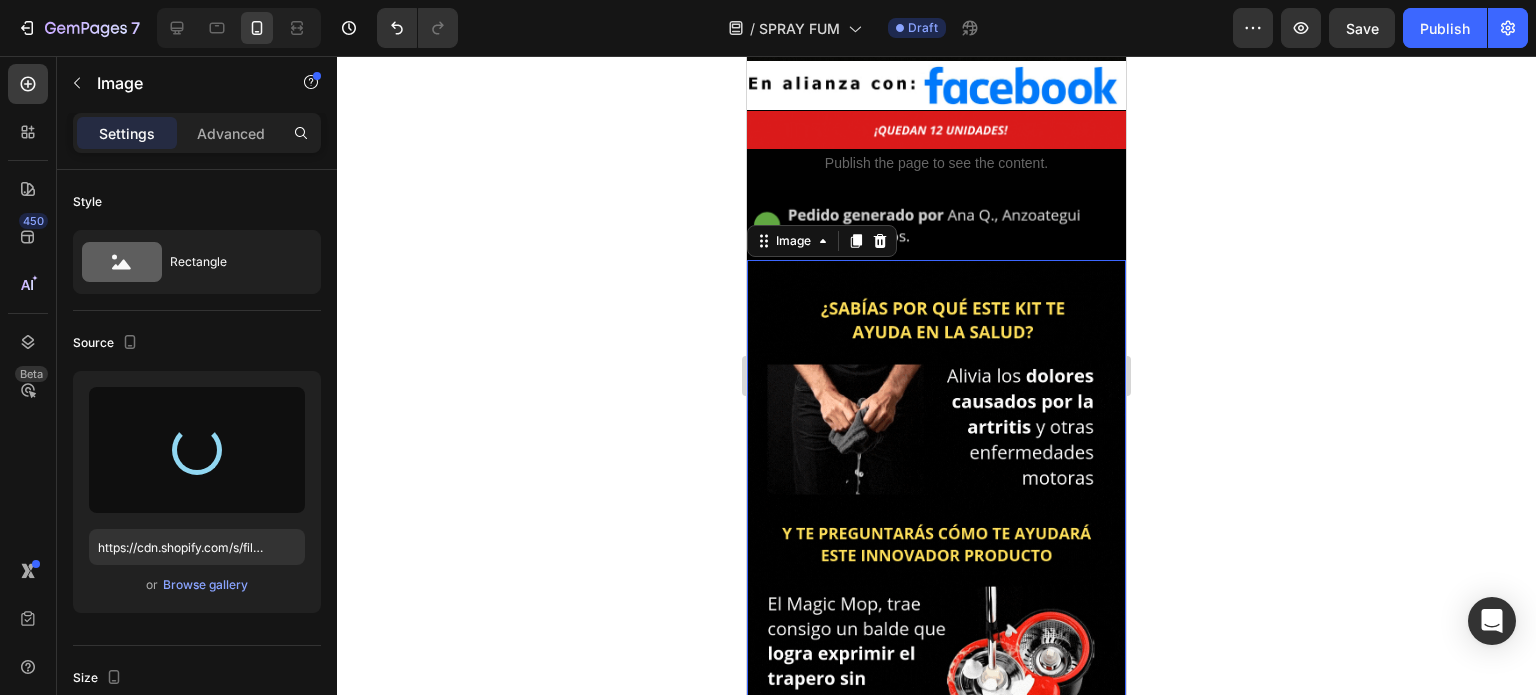 type on "https://cdn.shopify.com/s/files/1/0955/6203/9664/files/gempages_568917790648435582-b26abdab-4441-4d28-98bd-0012cff735ea.jpg" 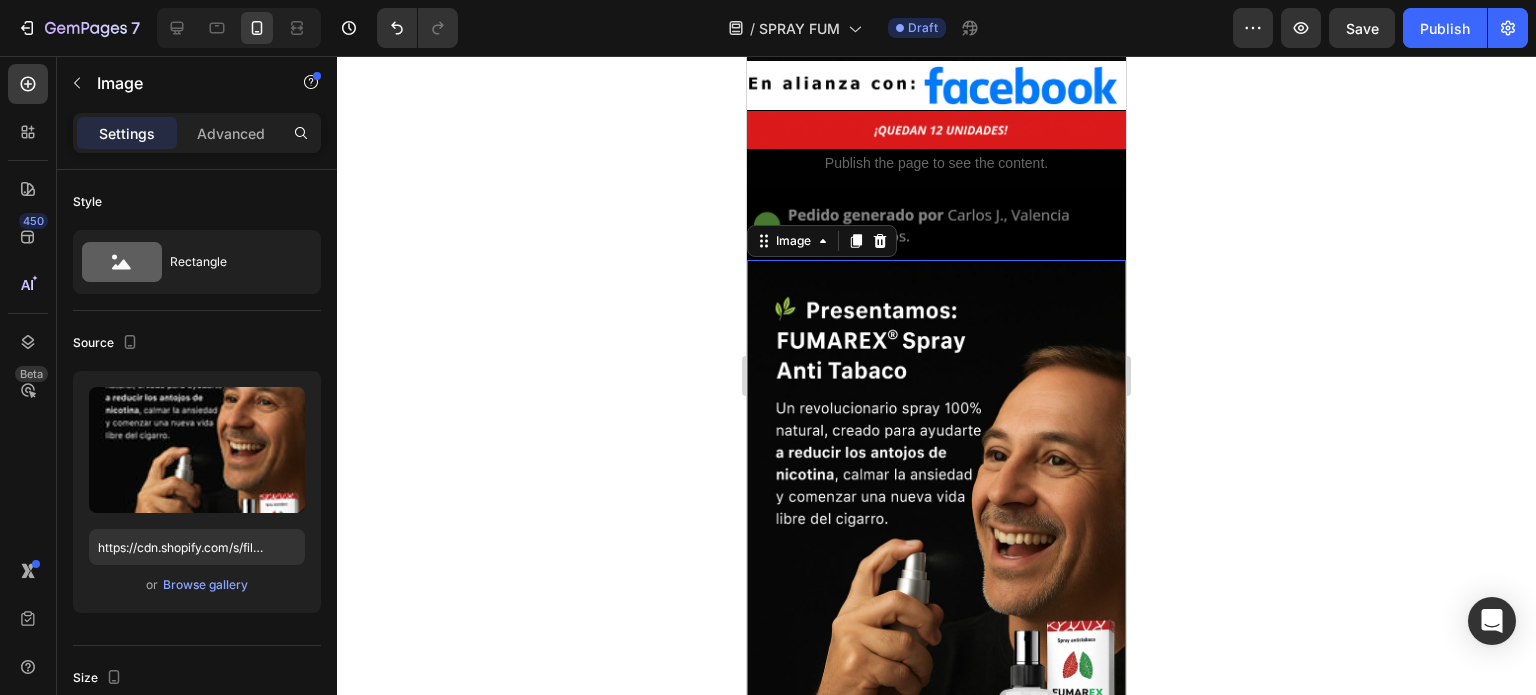 click 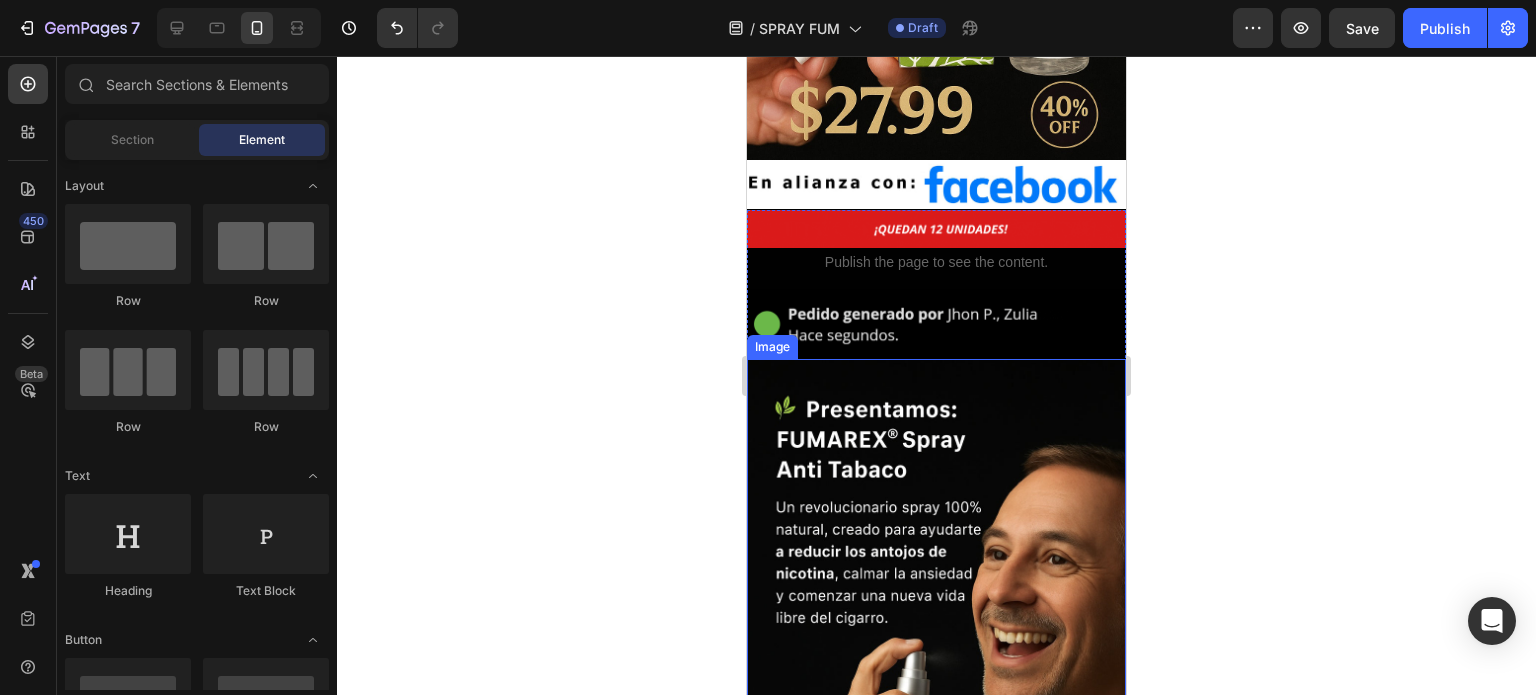 scroll, scrollTop: 700, scrollLeft: 0, axis: vertical 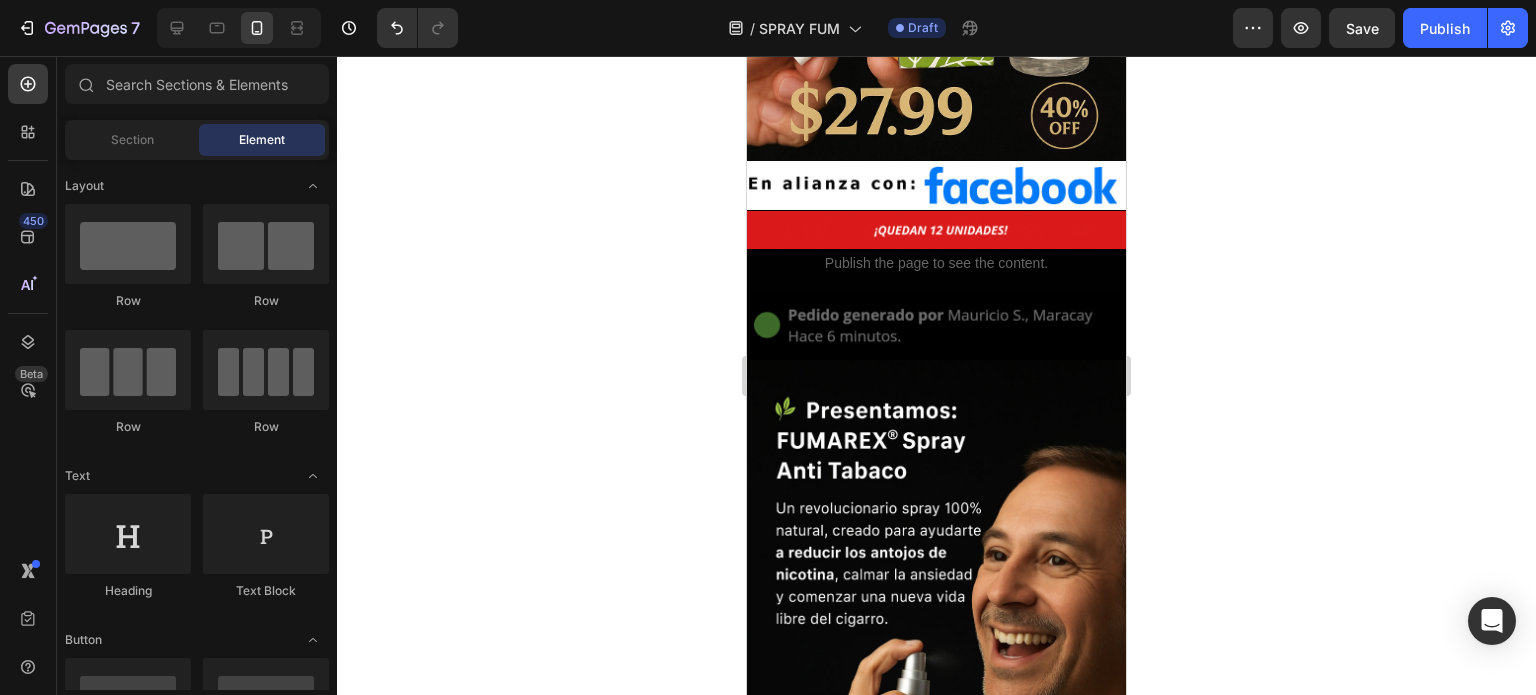 click 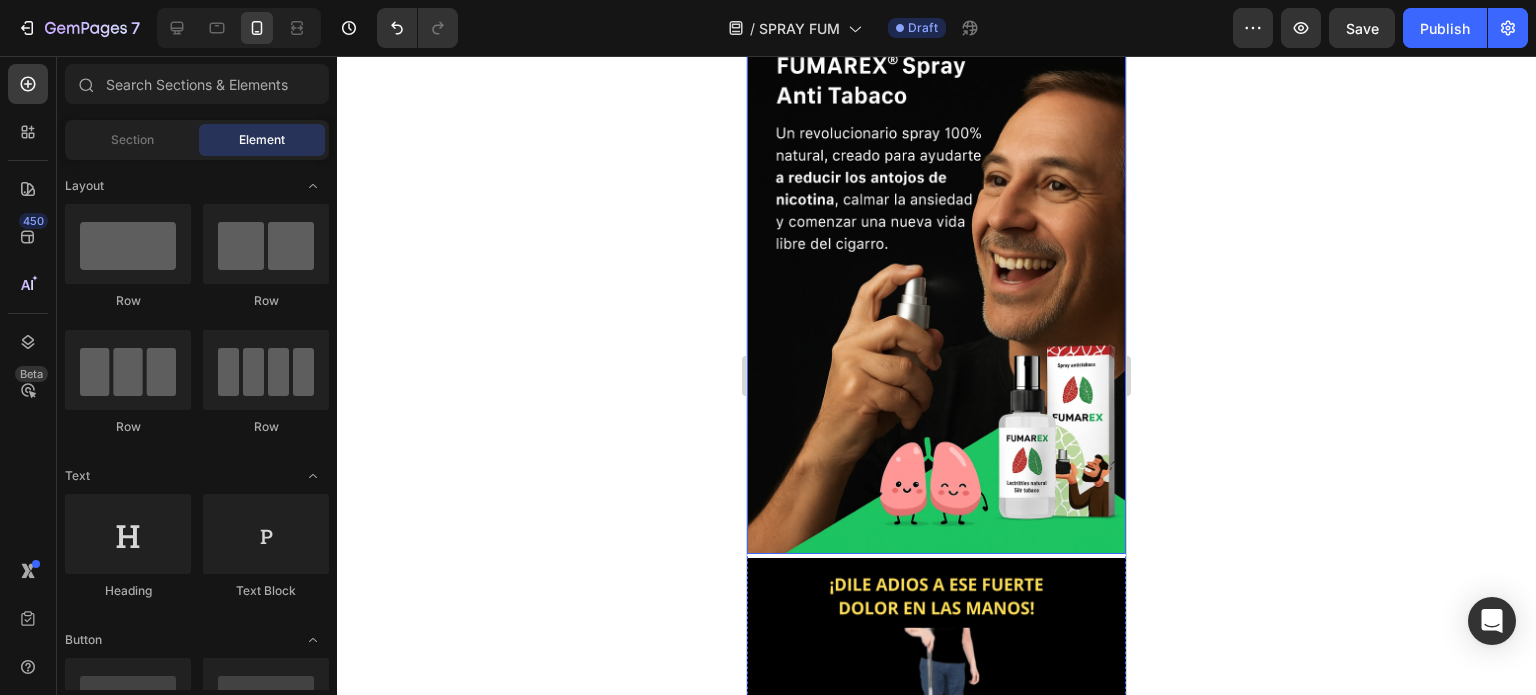 scroll, scrollTop: 1100, scrollLeft: 0, axis: vertical 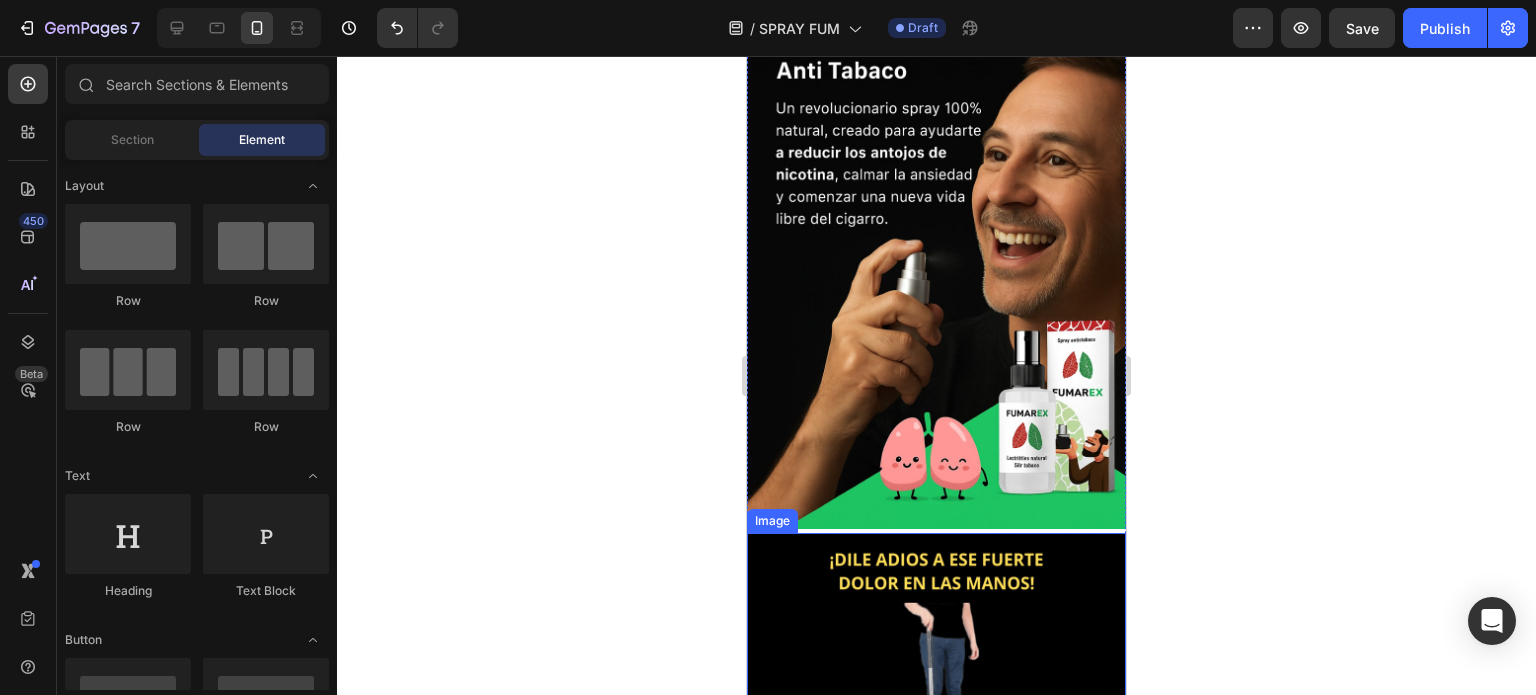 click at bounding box center [936, 796] 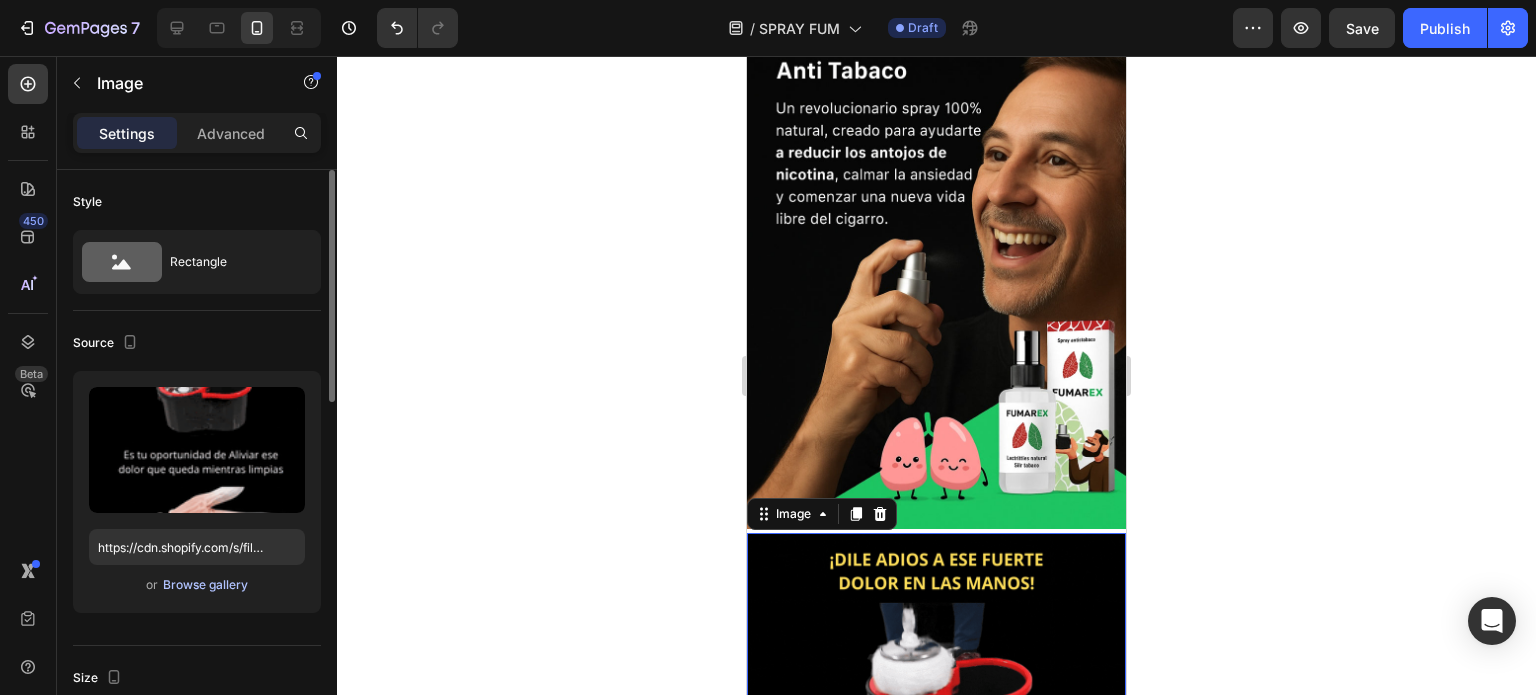 click on "Browse gallery" at bounding box center (205, 585) 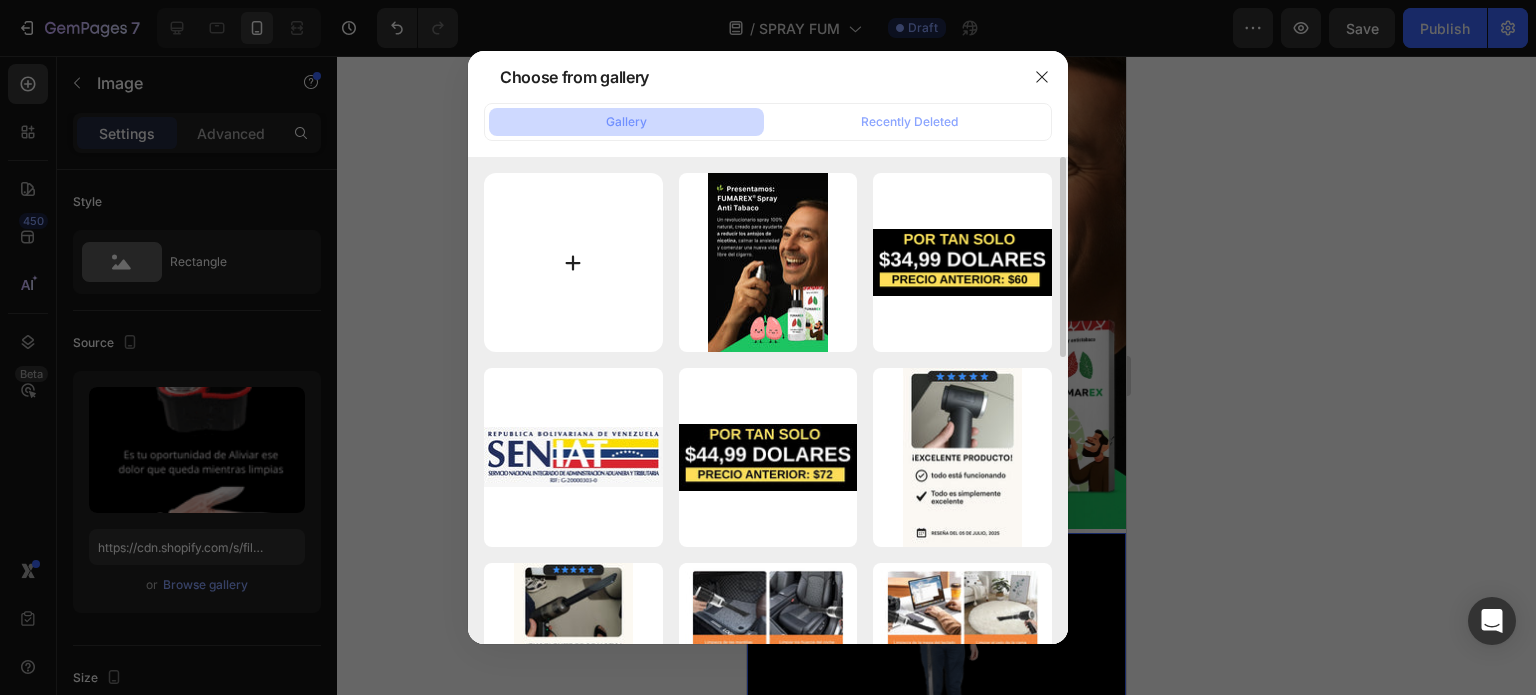 click at bounding box center [573, 262] 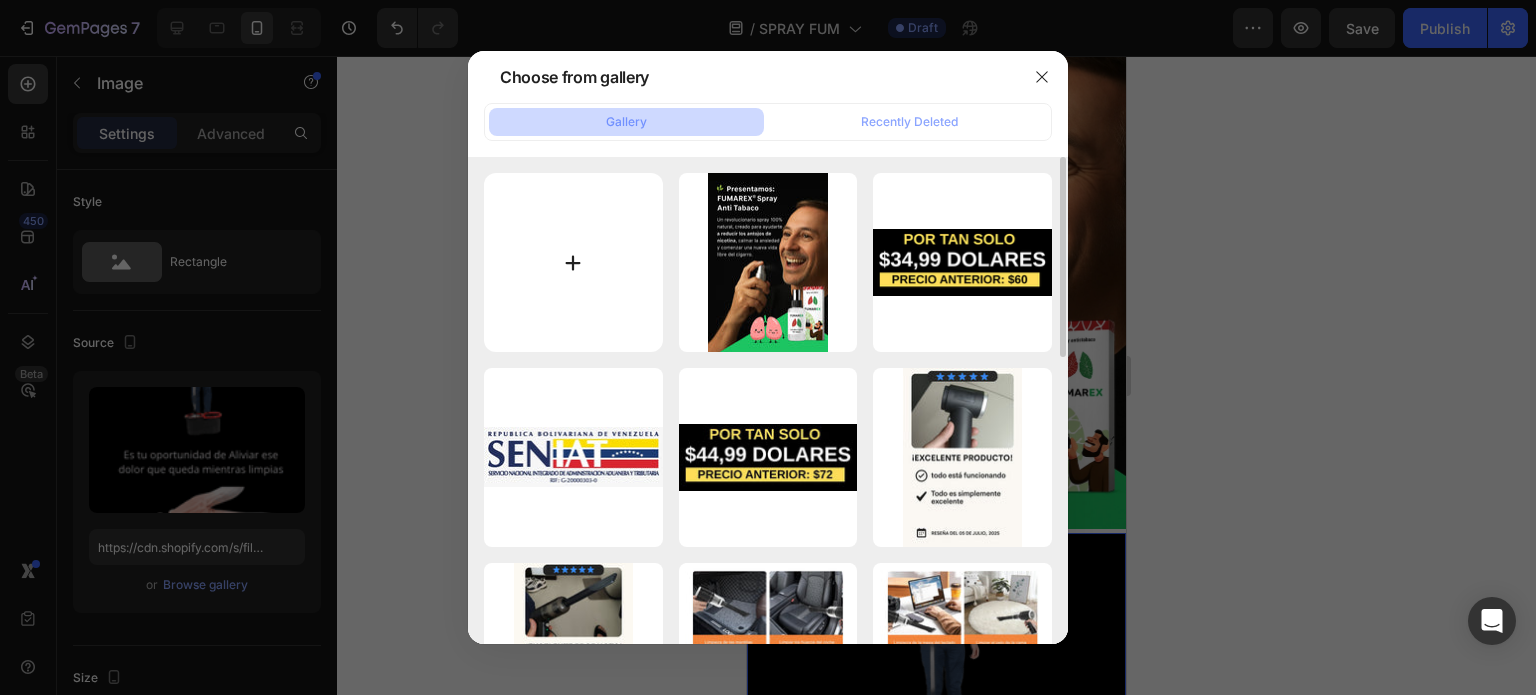 type on "C:\fakepath\[FILENAME].webp" 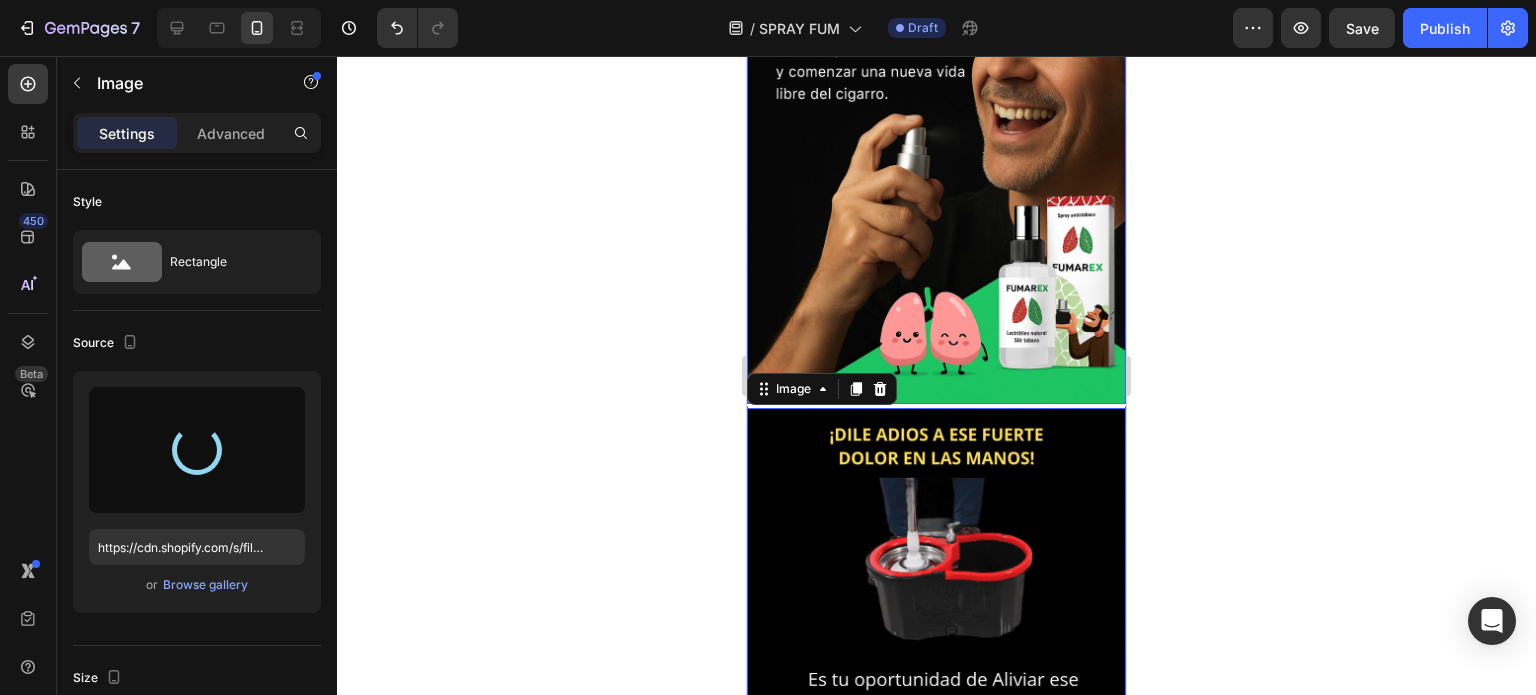 scroll, scrollTop: 1400, scrollLeft: 0, axis: vertical 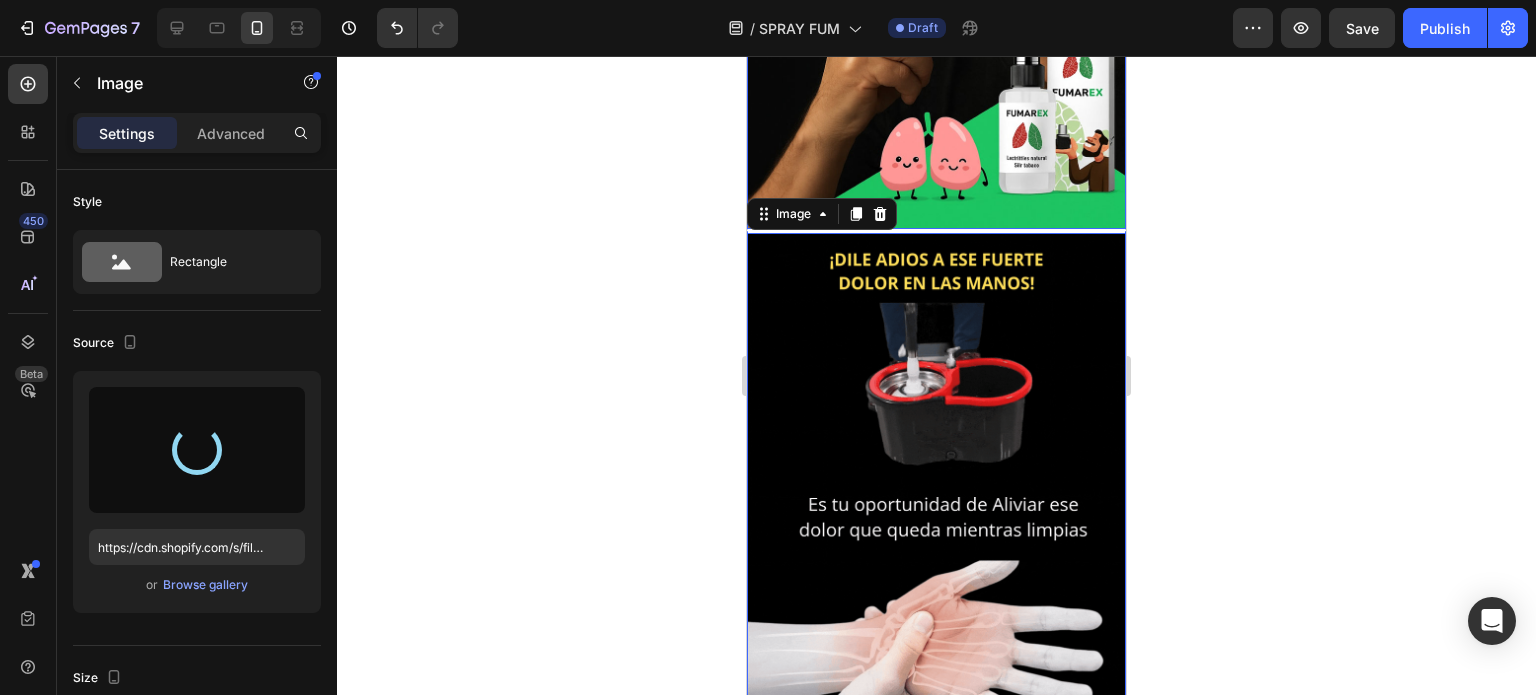 type on "https://cdn.shopify.com/s/files/1/0955/6203/9664/files/gempages_568917790648435582-13519a5a-7e9d-4751-84df-293770b20d3f.webp" 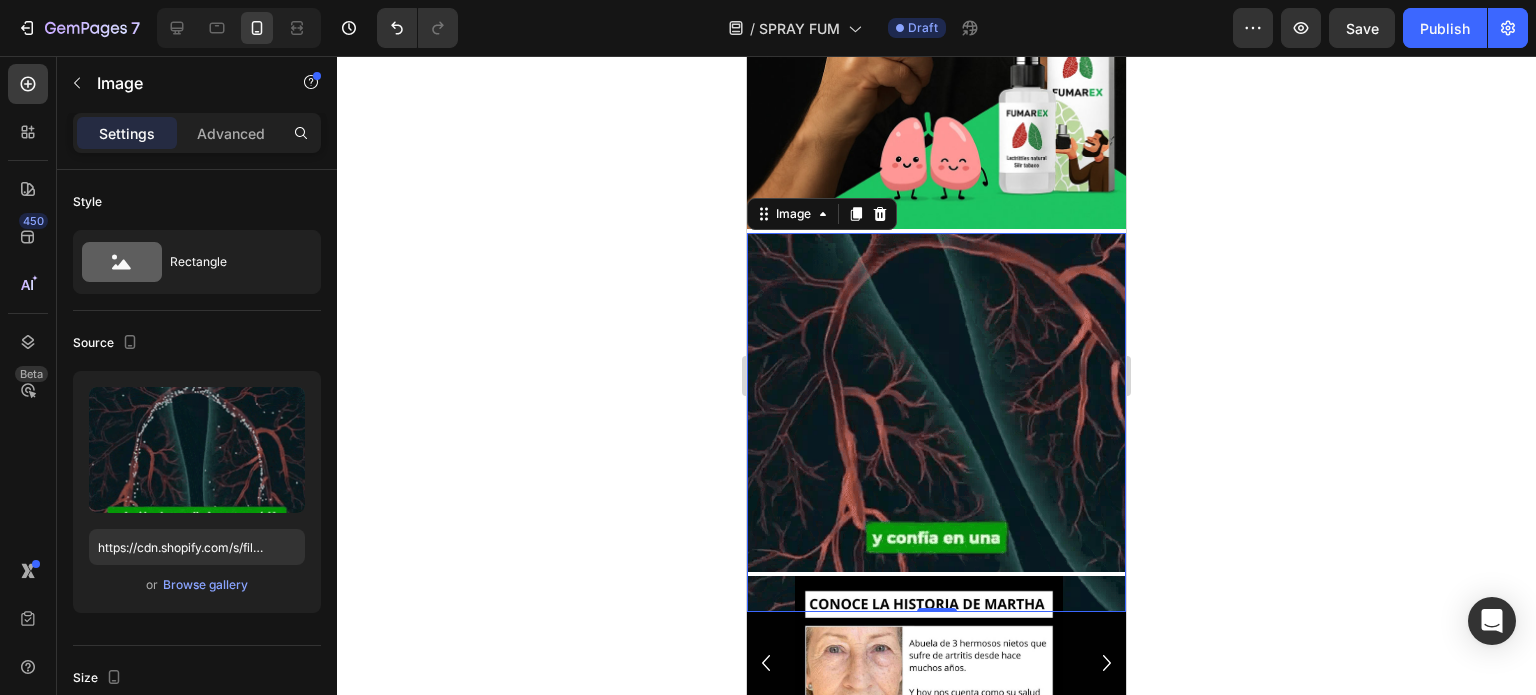 click 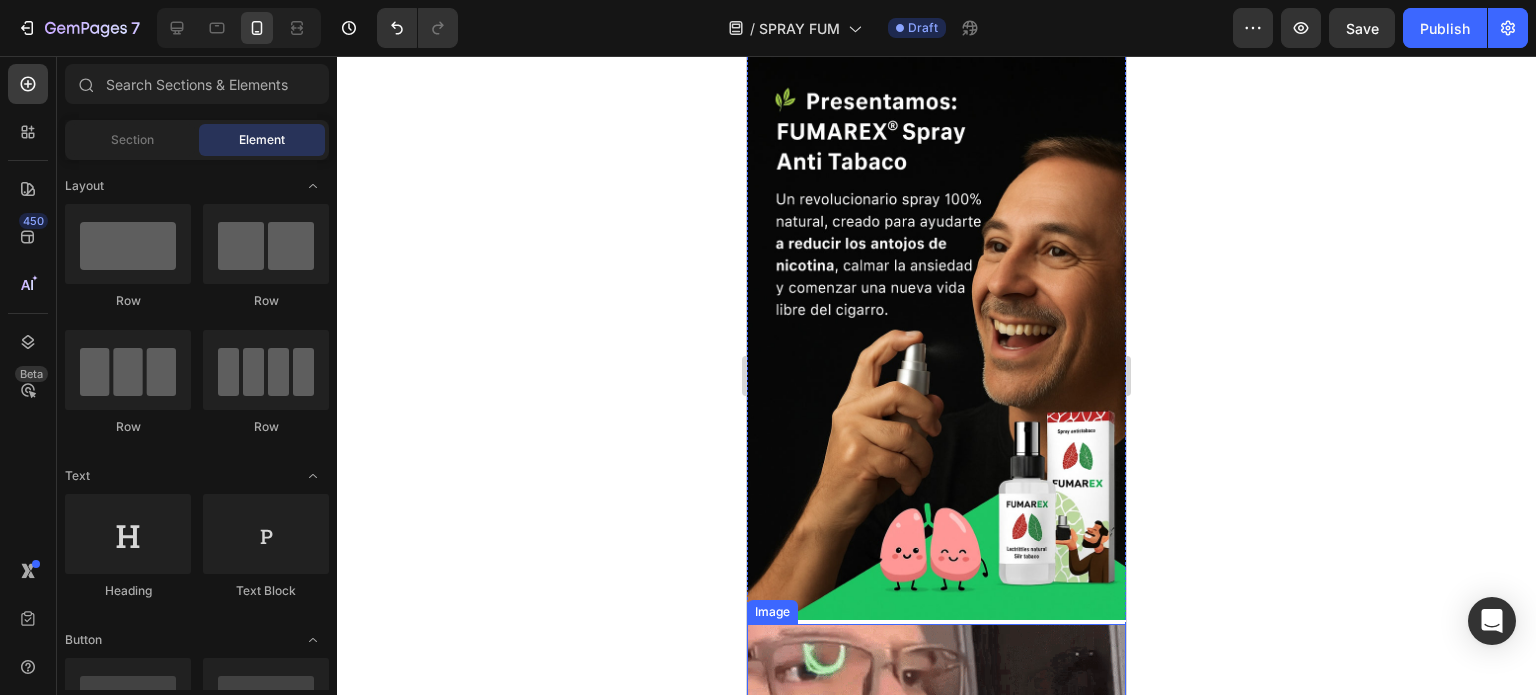 scroll, scrollTop: 1000, scrollLeft: 0, axis: vertical 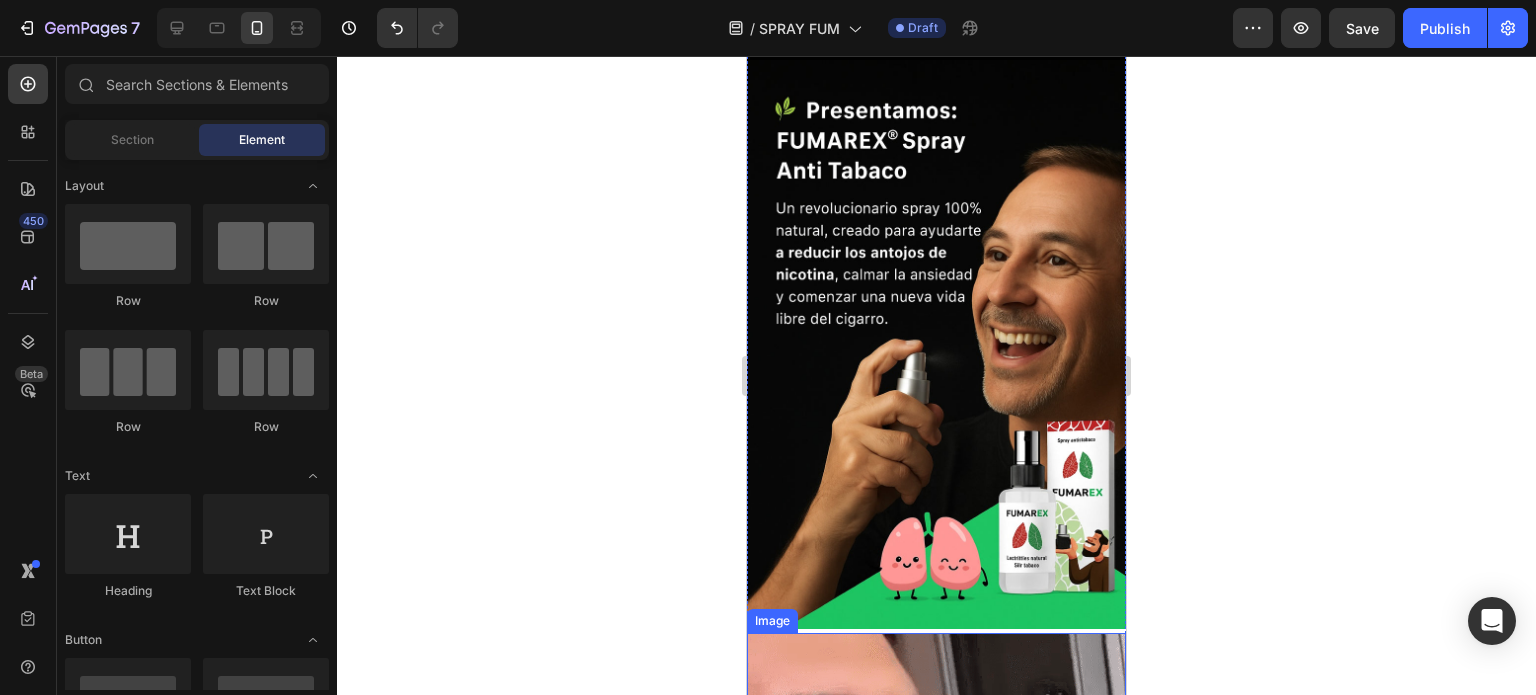 click at bounding box center (936, 822) 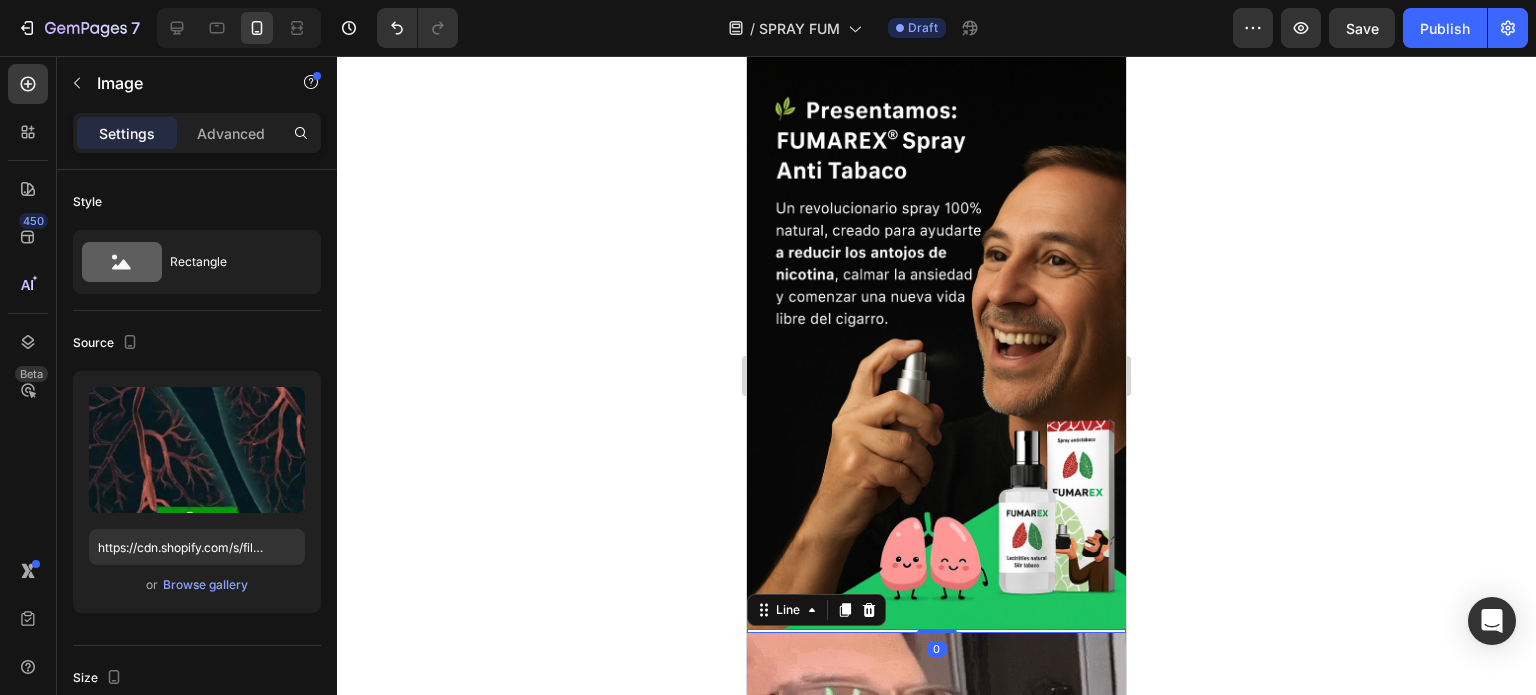 click at bounding box center [936, 631] 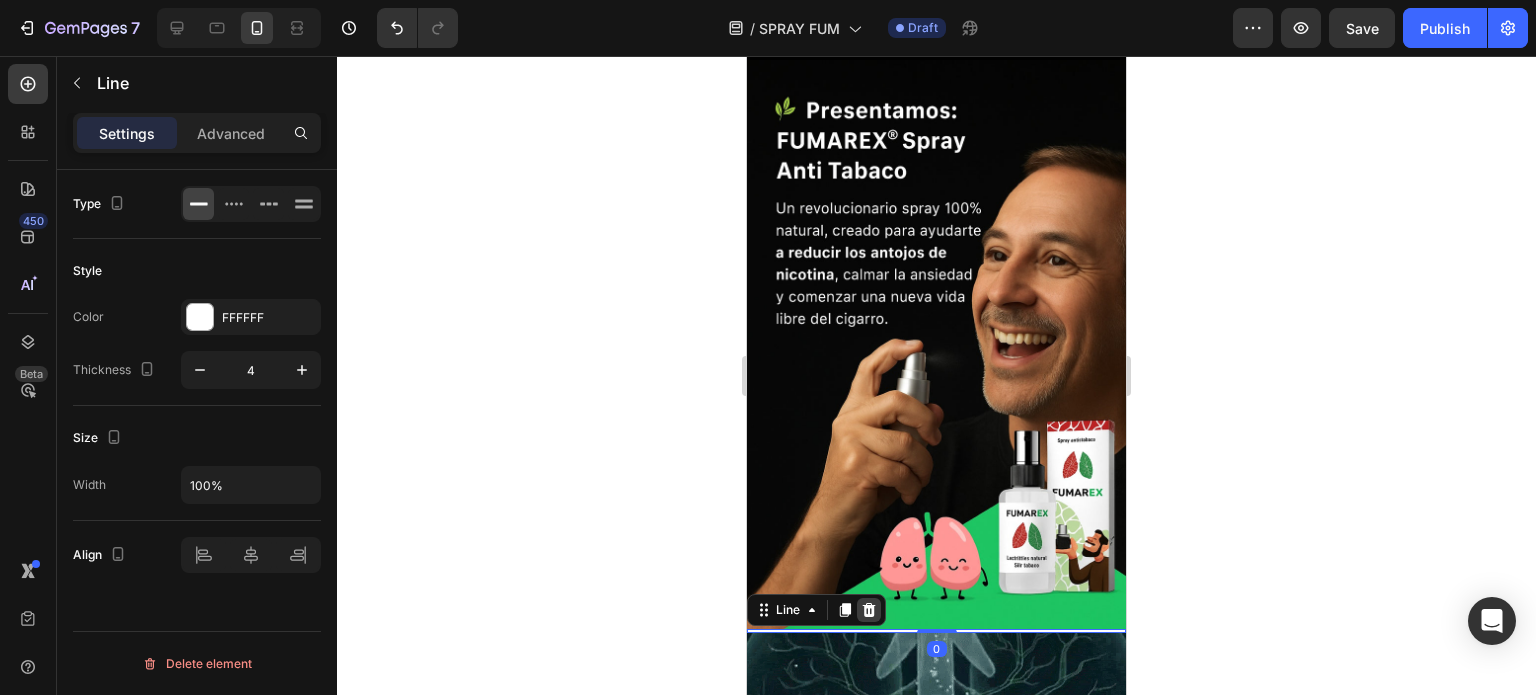 click 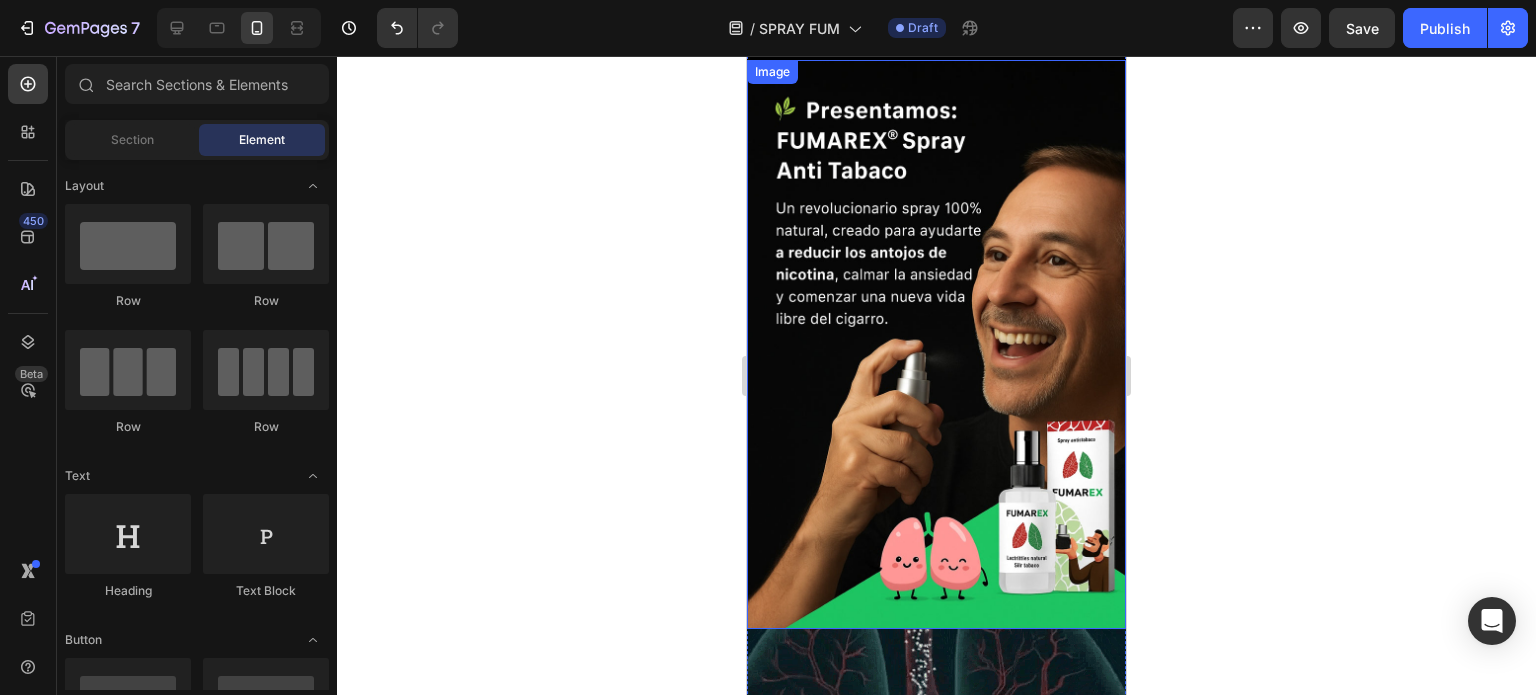 click 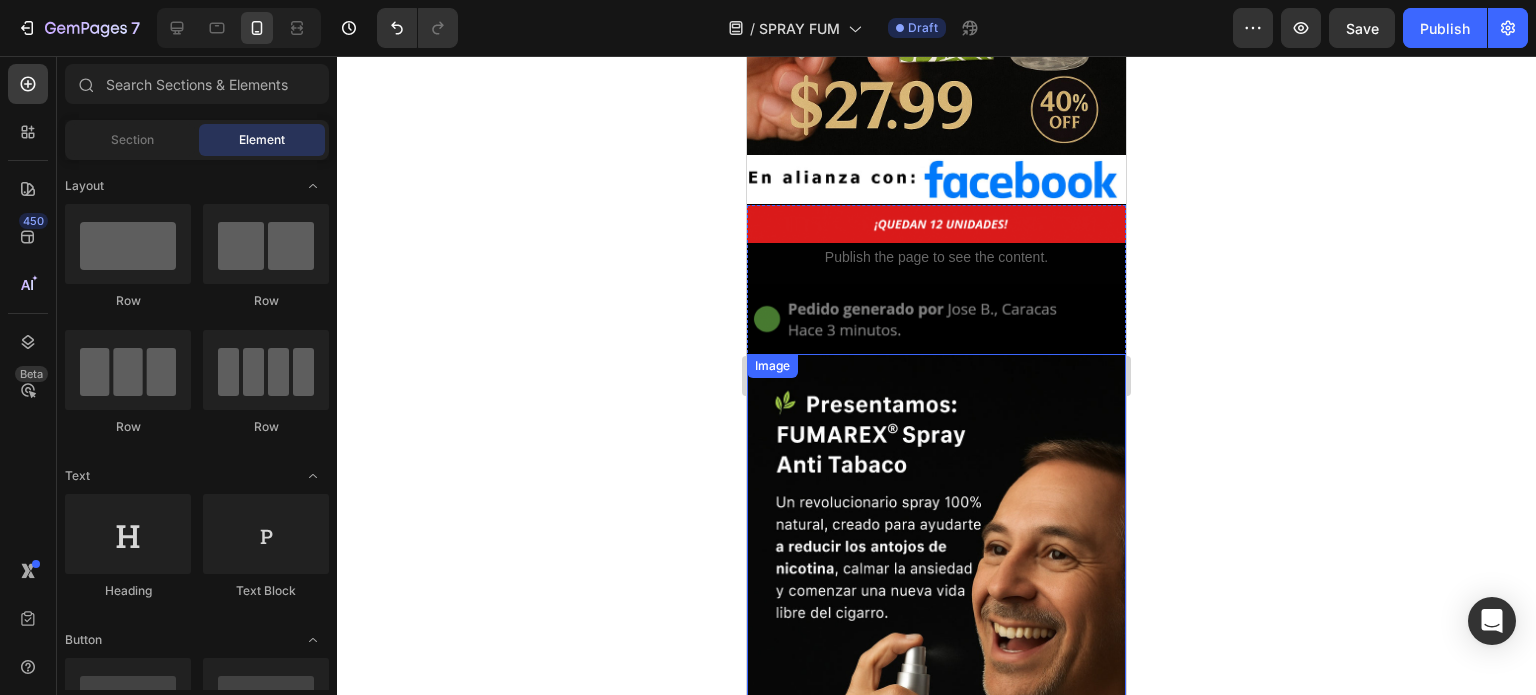 scroll, scrollTop: 700, scrollLeft: 0, axis: vertical 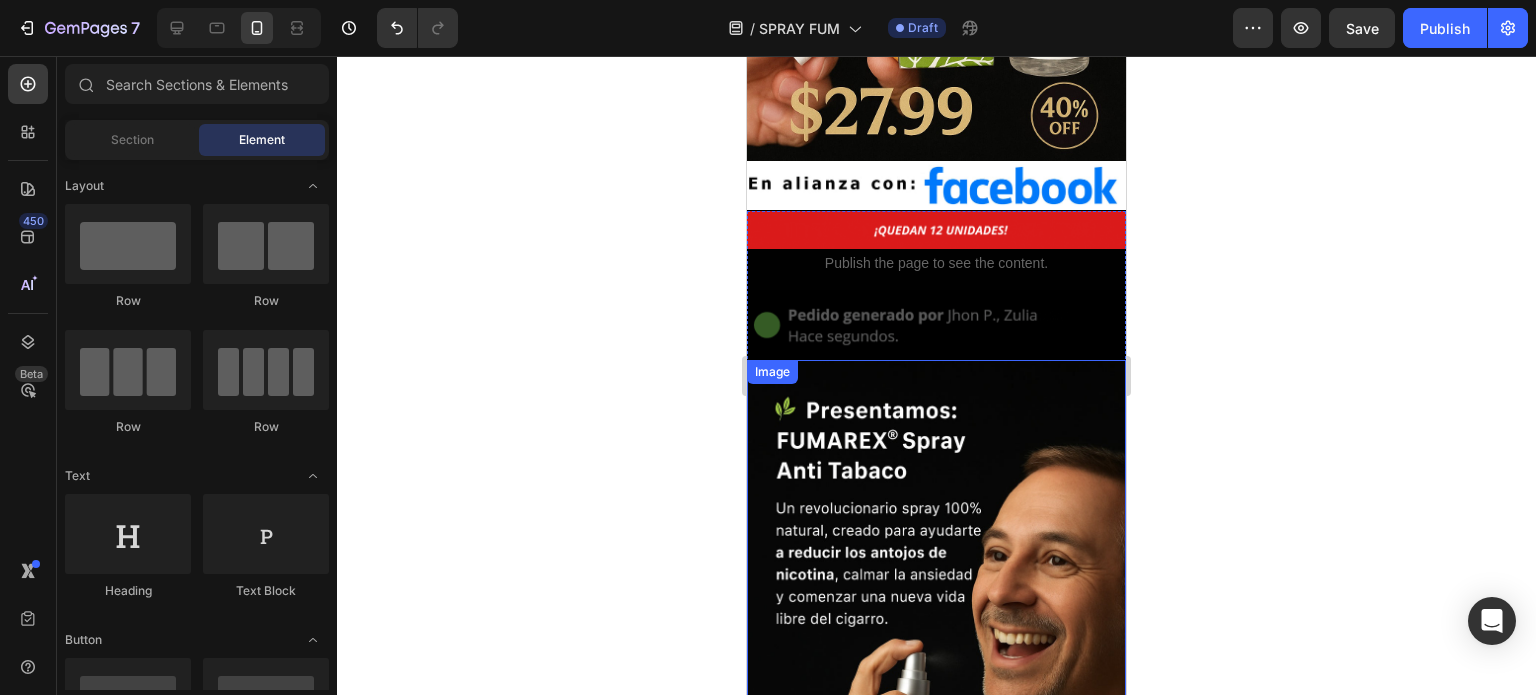 click 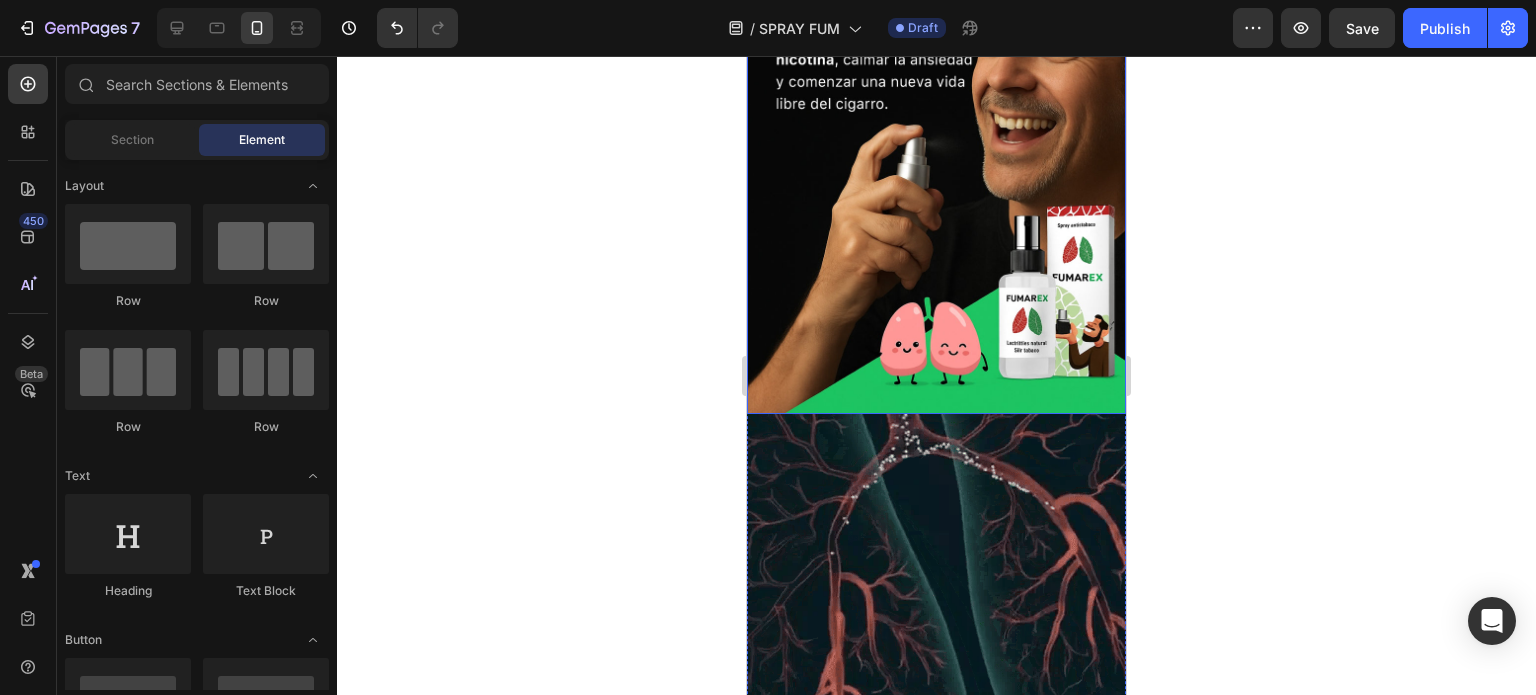 scroll, scrollTop: 1500, scrollLeft: 0, axis: vertical 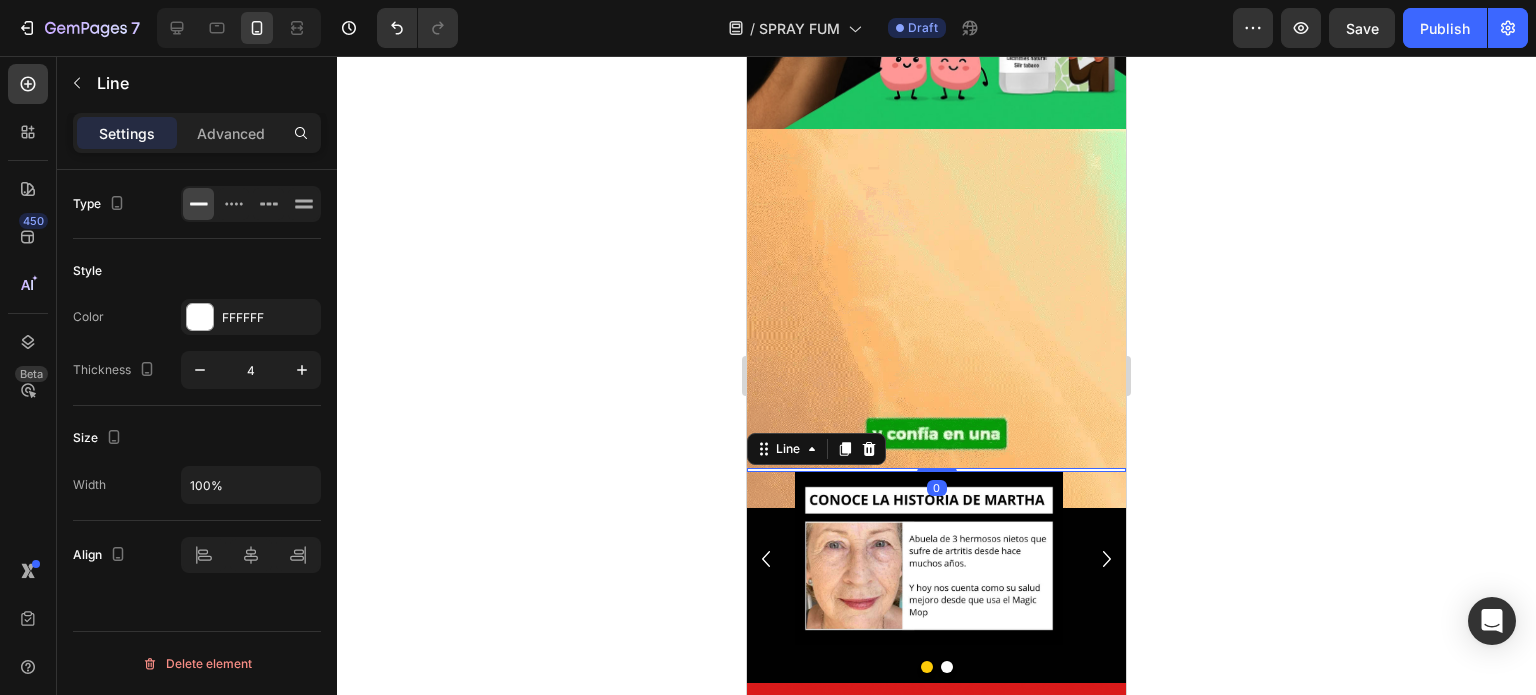 click at bounding box center [936, 470] 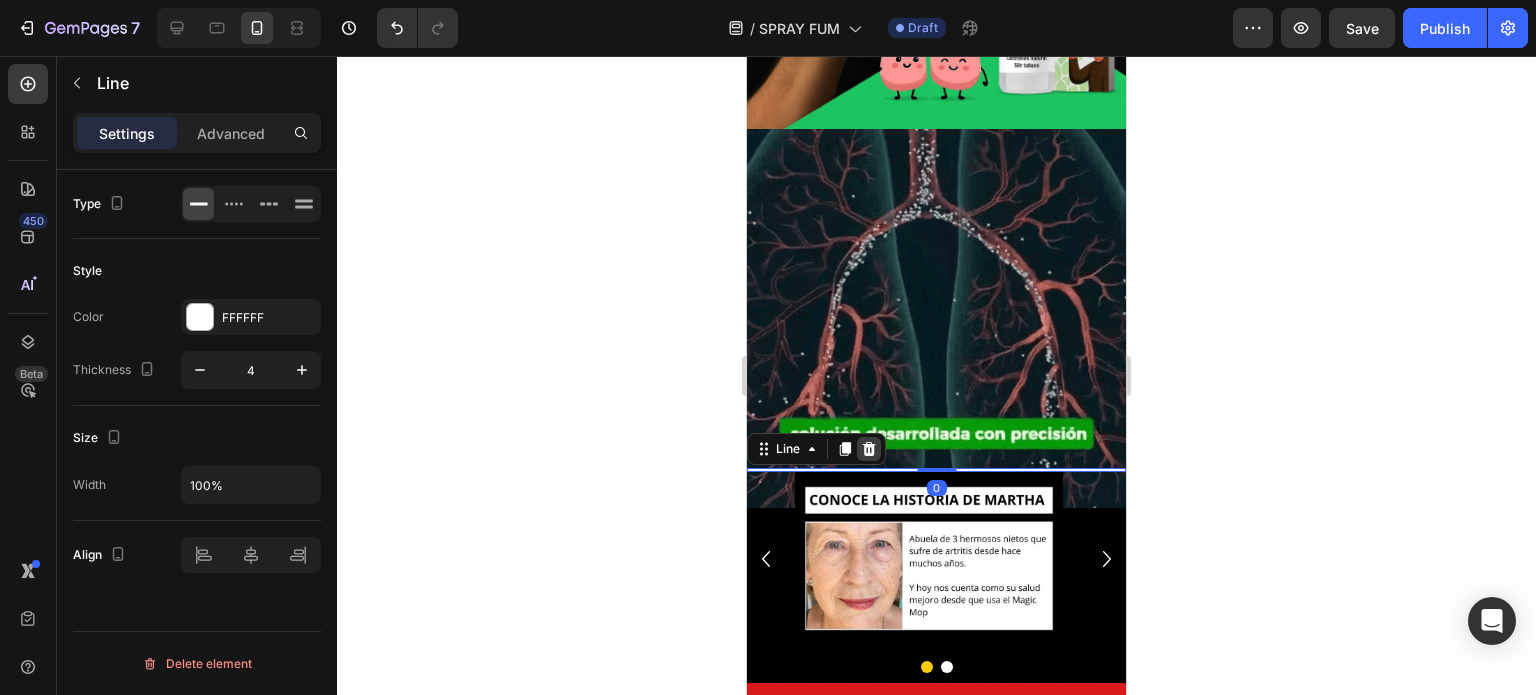 click 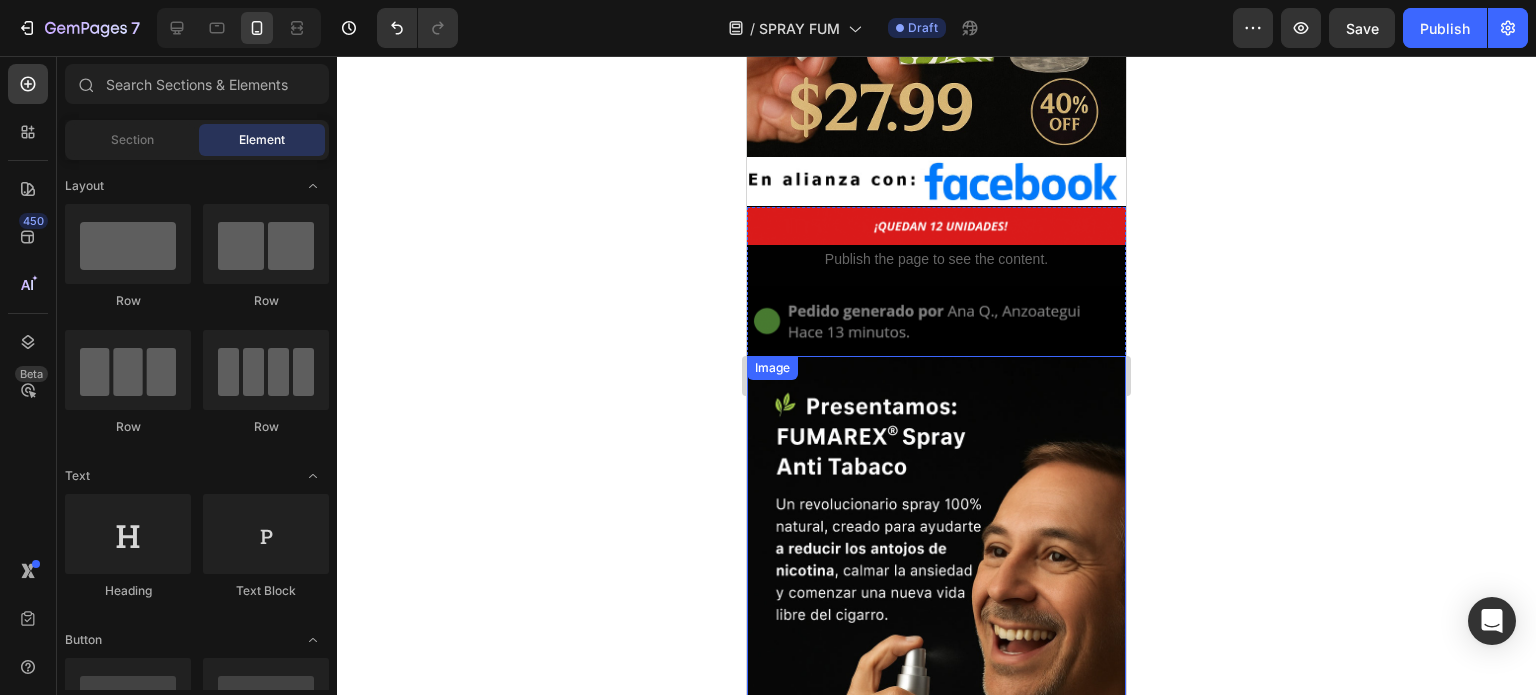 scroll, scrollTop: 700, scrollLeft: 0, axis: vertical 